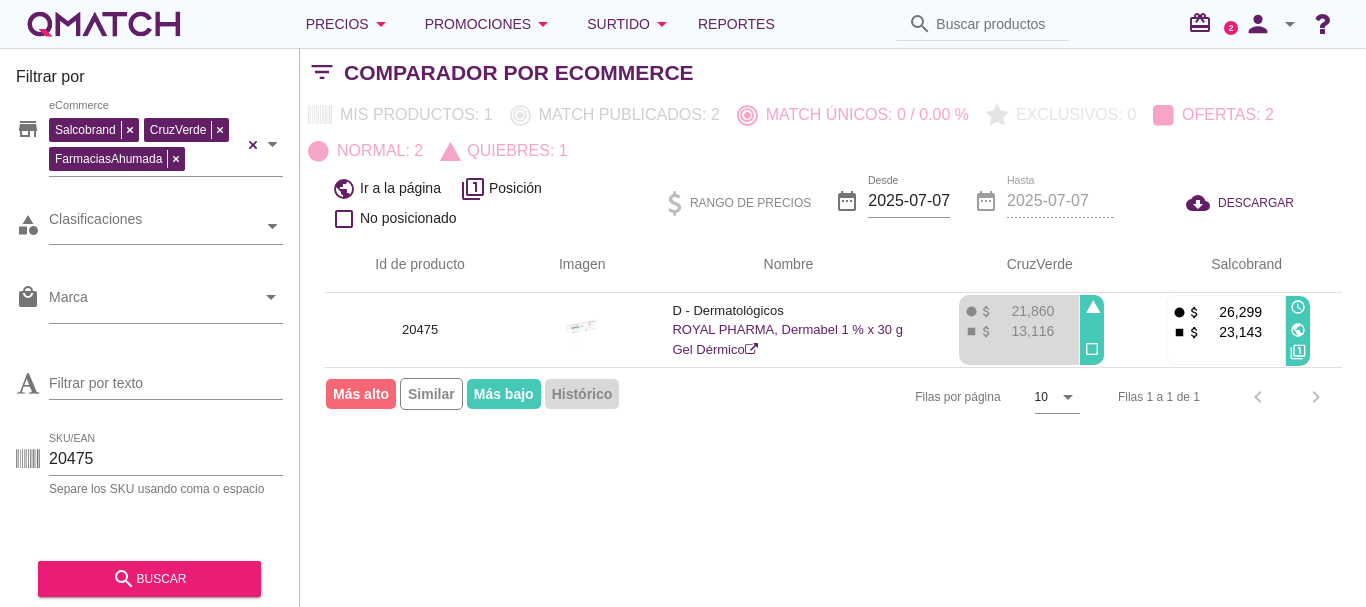 scroll, scrollTop: 0, scrollLeft: 0, axis: both 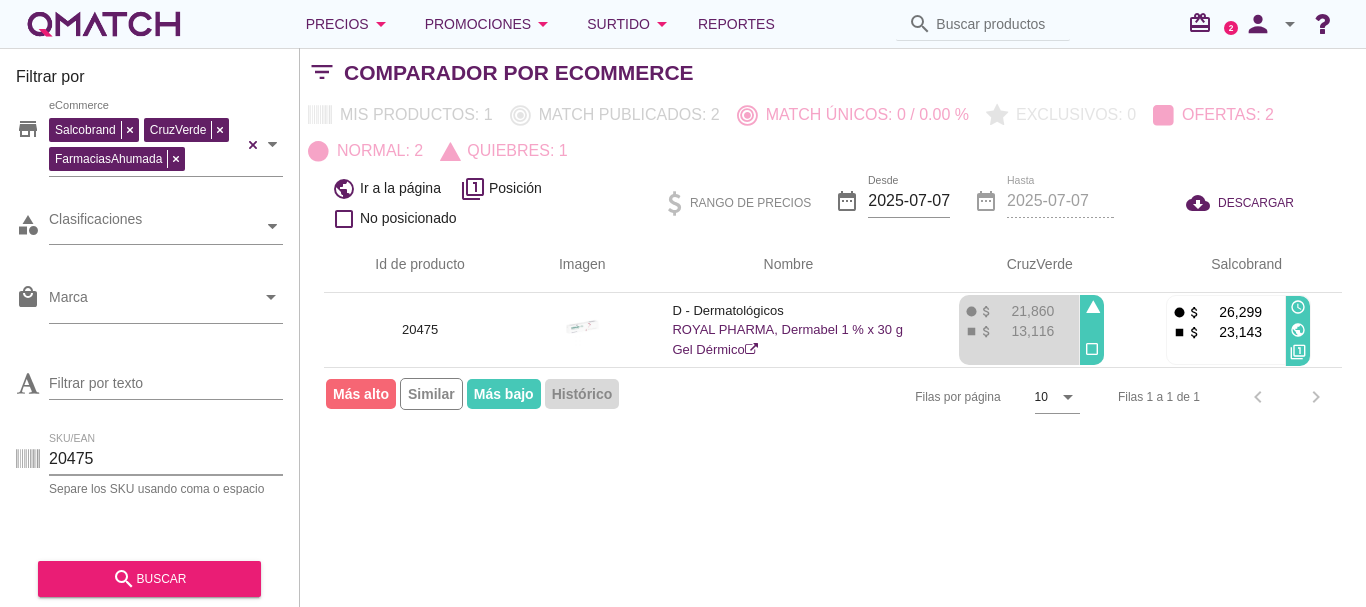 drag, startPoint x: 66, startPoint y: 451, endPoint x: 16, endPoint y: 457, distance: 50.358715 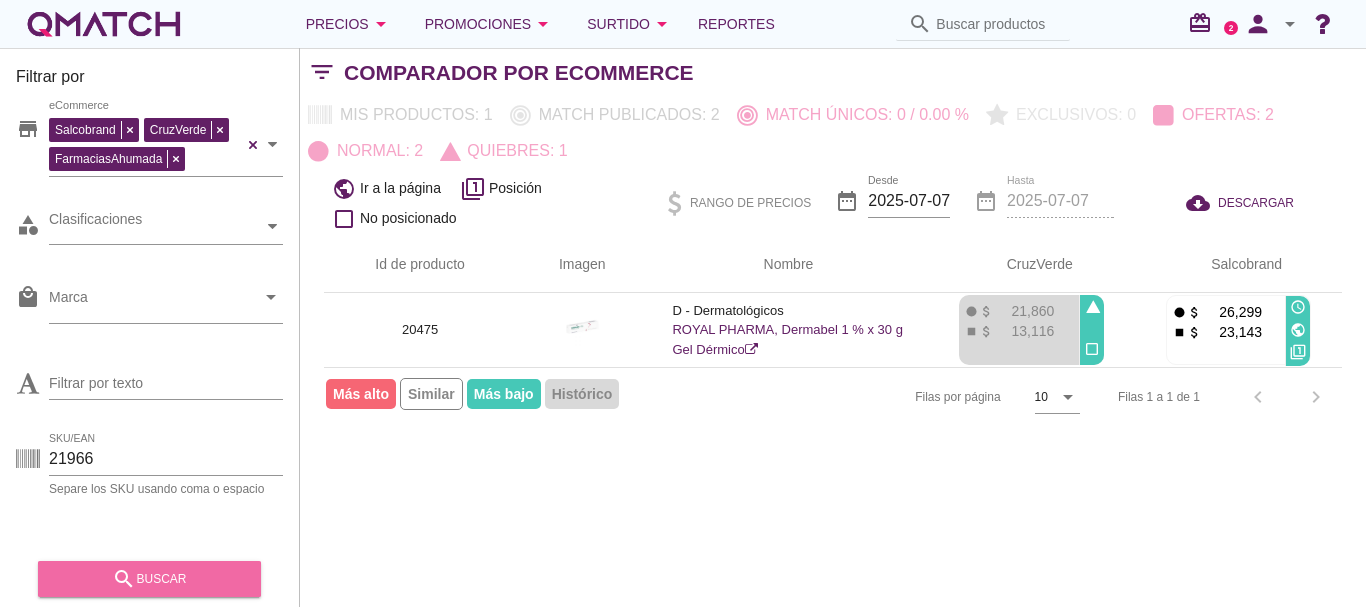 drag, startPoint x: 142, startPoint y: 582, endPoint x: 420, endPoint y: 200, distance: 472.44894 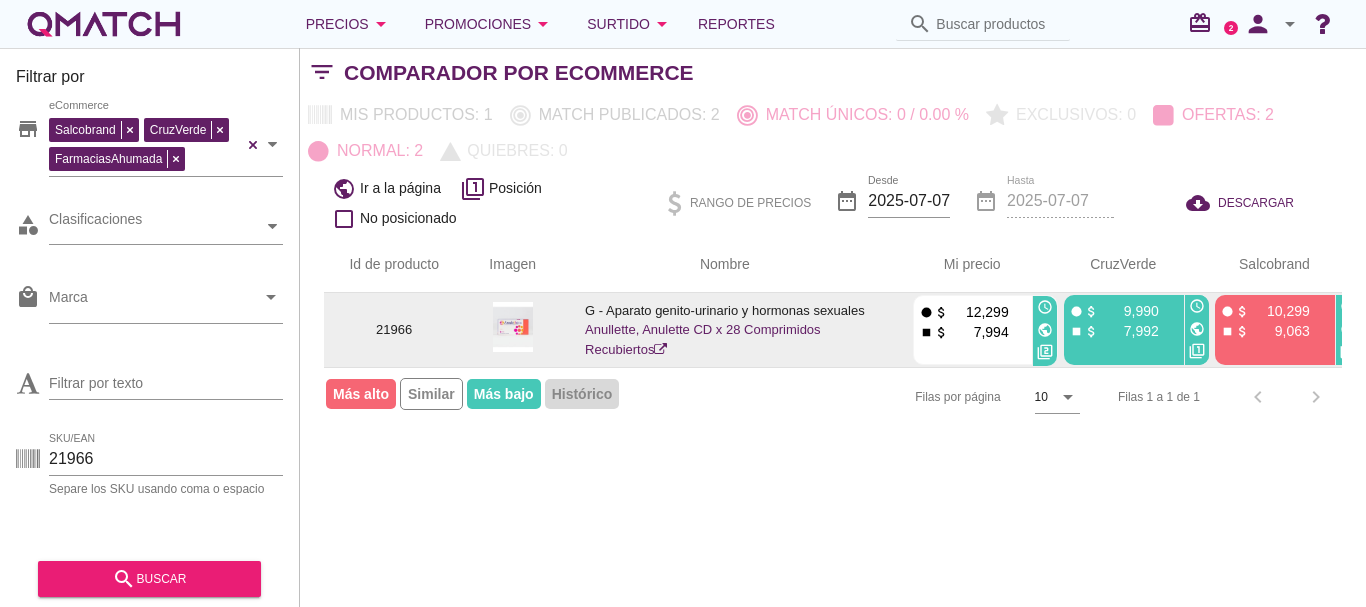 click on "public" at bounding box center (1197, 329) 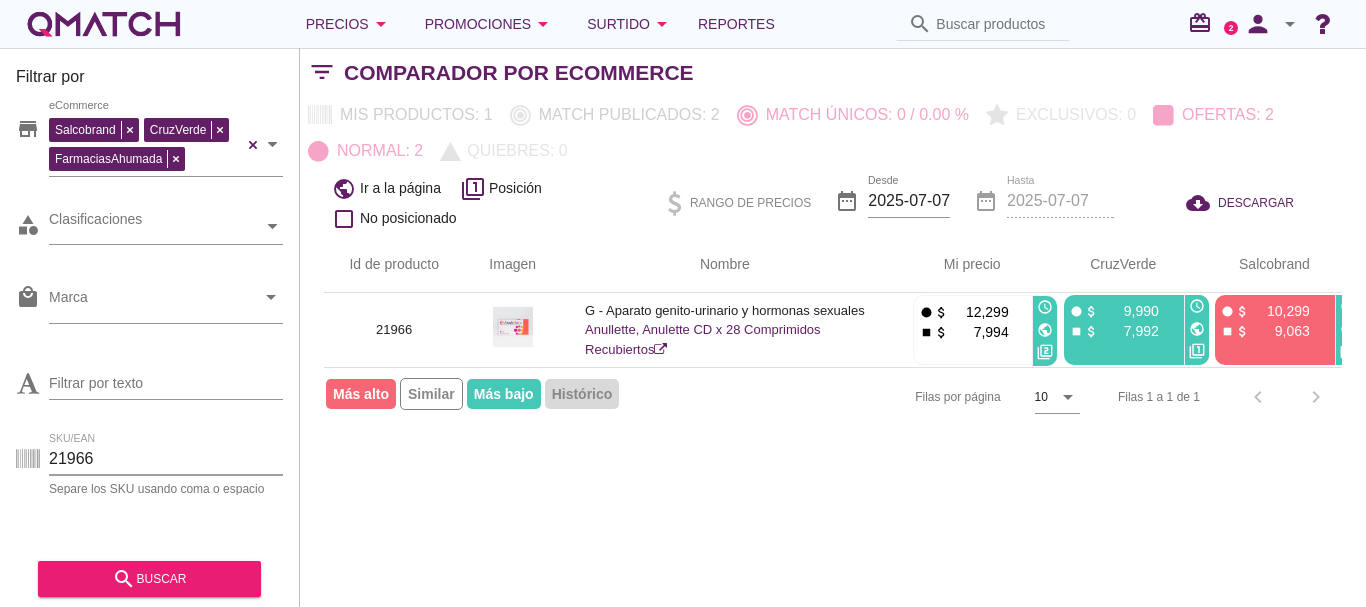 drag, startPoint x: 119, startPoint y: 457, endPoint x: 9, endPoint y: 462, distance: 110.11358 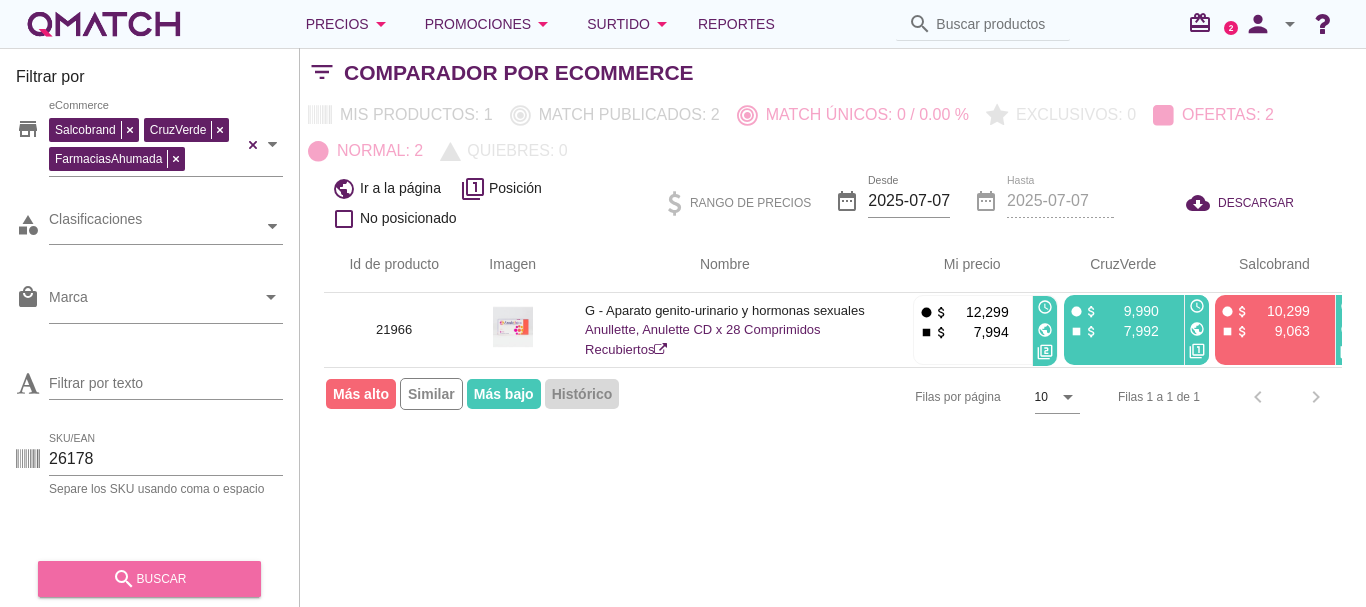 click on "search
buscar" at bounding box center [149, 579] 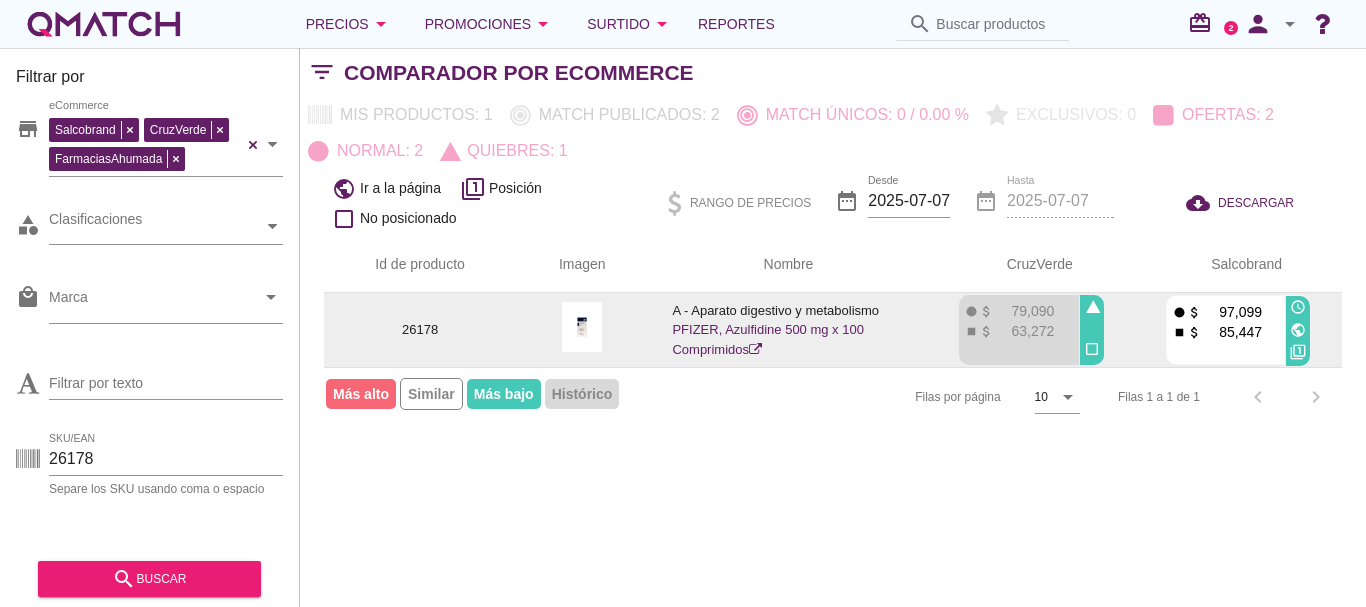 click on "public" at bounding box center [1298, 330] 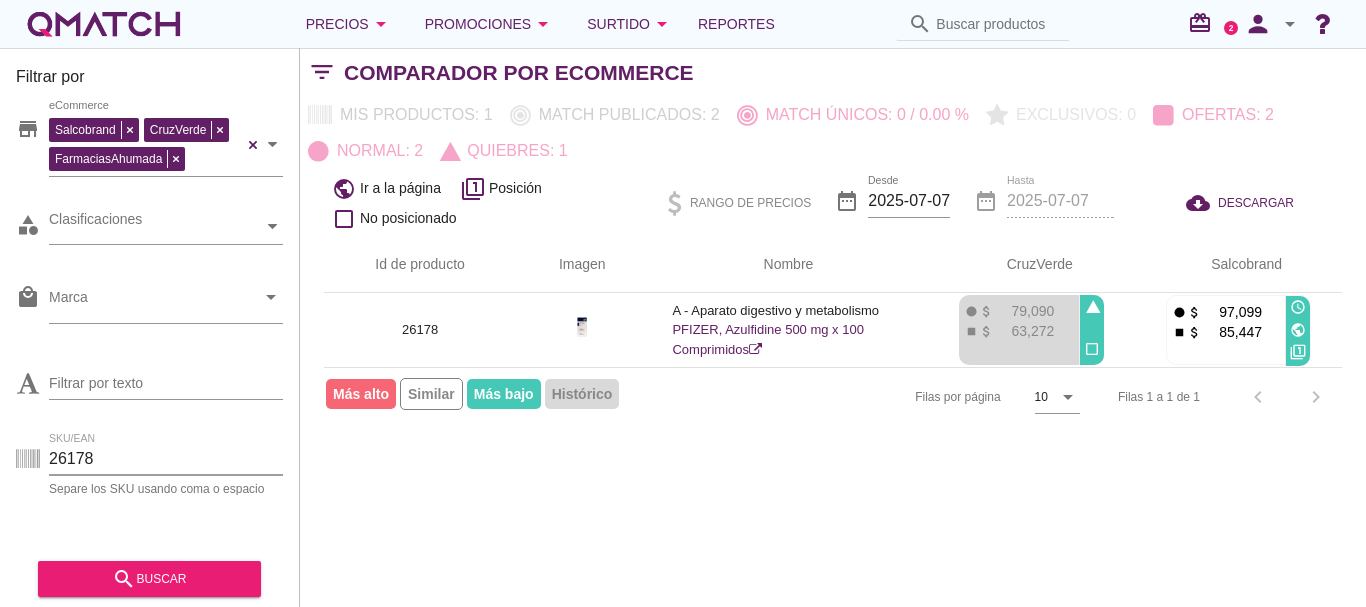 drag, startPoint x: 132, startPoint y: 449, endPoint x: 23, endPoint y: 447, distance: 109.01835 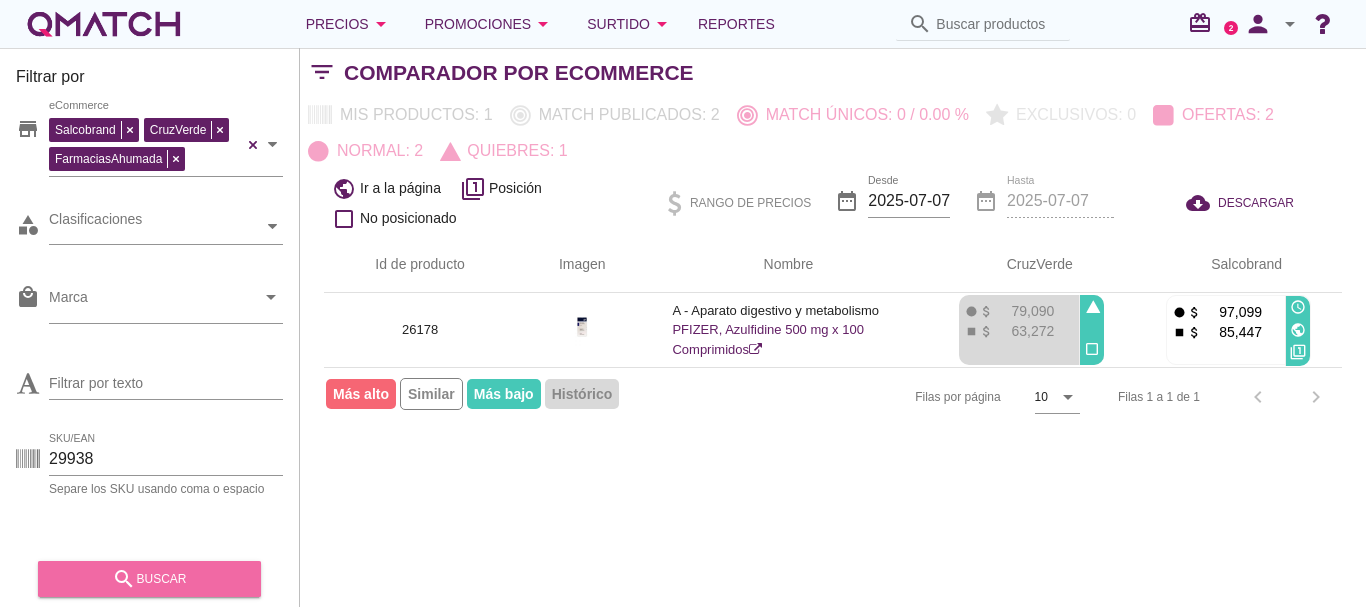 click on "search
buscar" at bounding box center [149, 579] 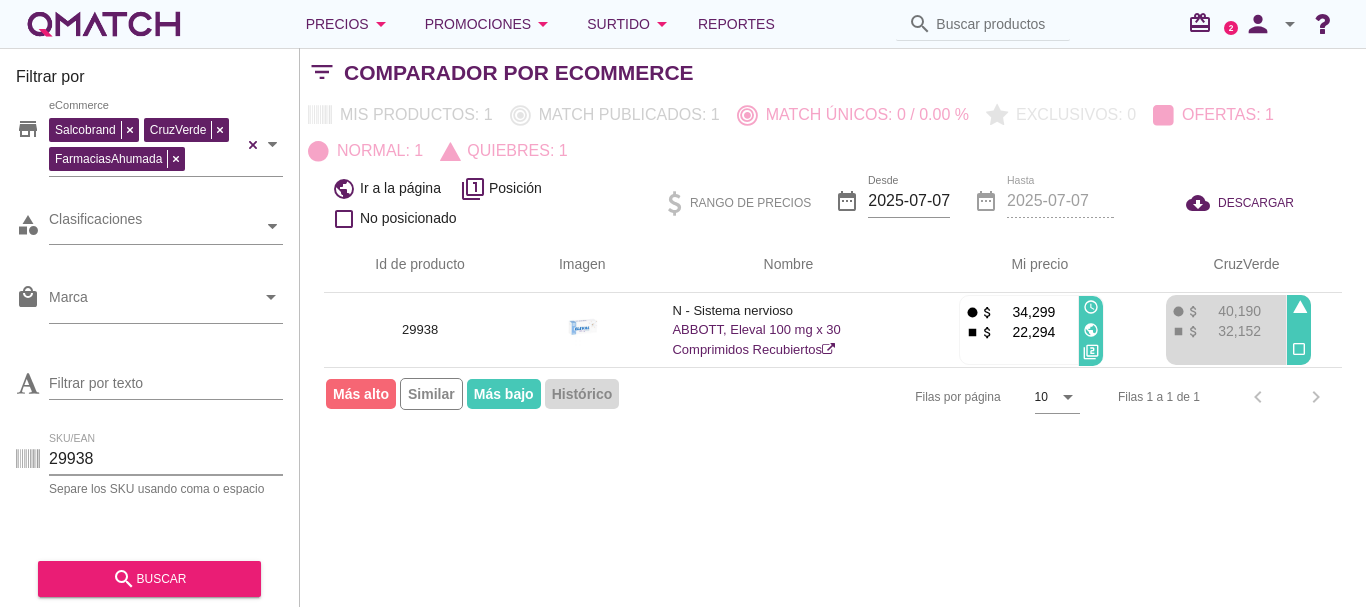 drag, startPoint x: 111, startPoint y: 451, endPoint x: 49, endPoint y: 444, distance: 62.39391 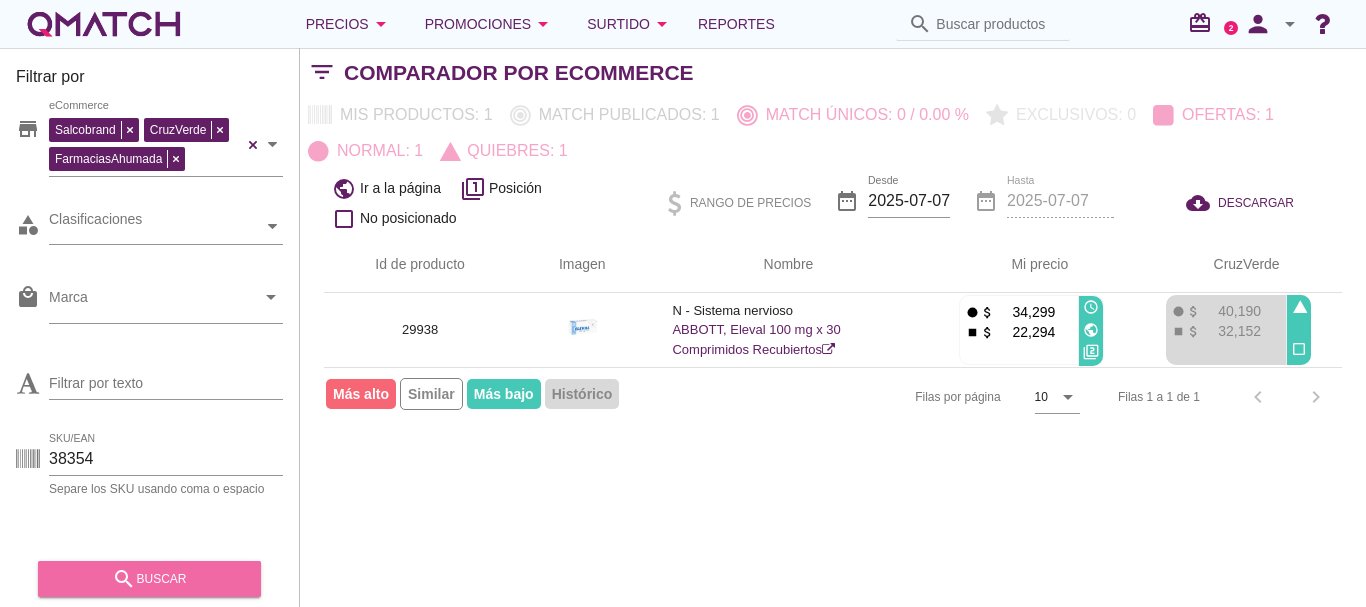 click on "search
buscar" at bounding box center [149, 579] 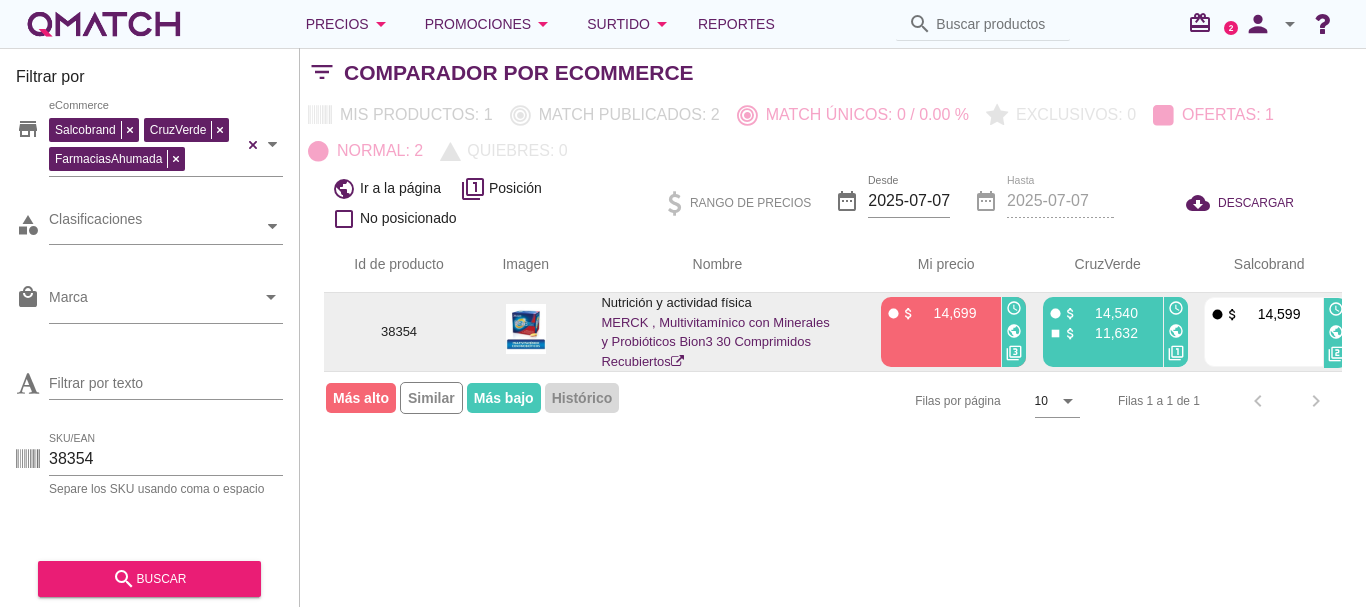 click on "public" at bounding box center [1176, 331] 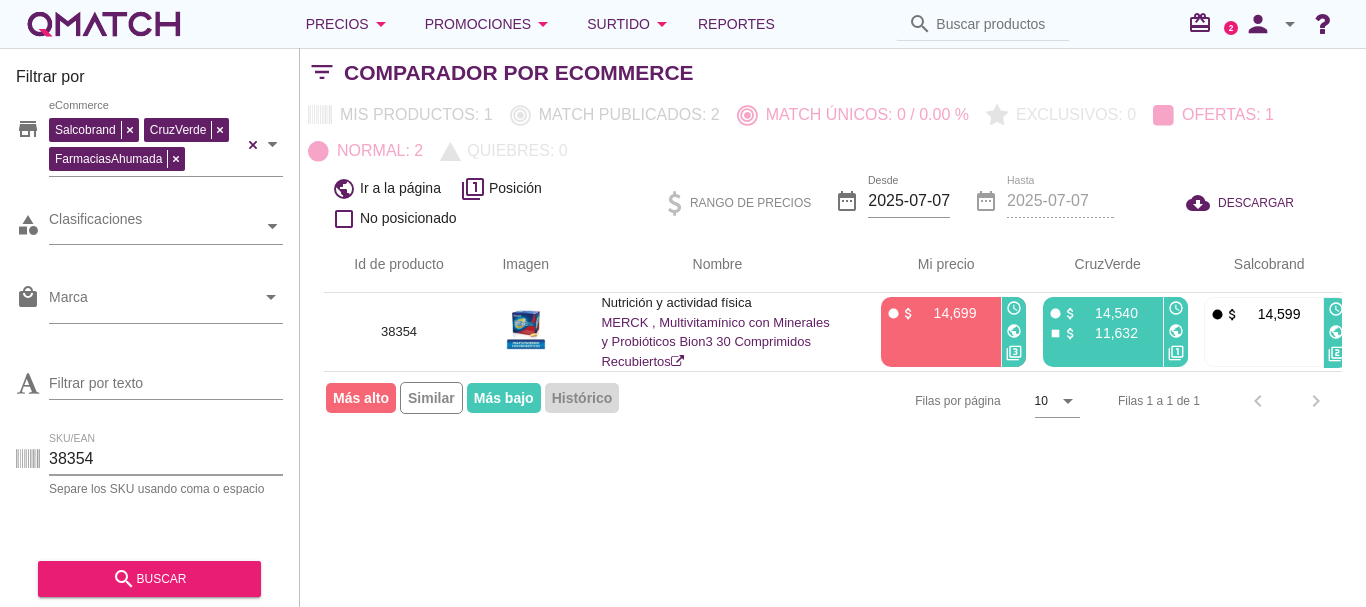 drag, startPoint x: 123, startPoint y: 455, endPoint x: 34, endPoint y: 458, distance: 89.050545 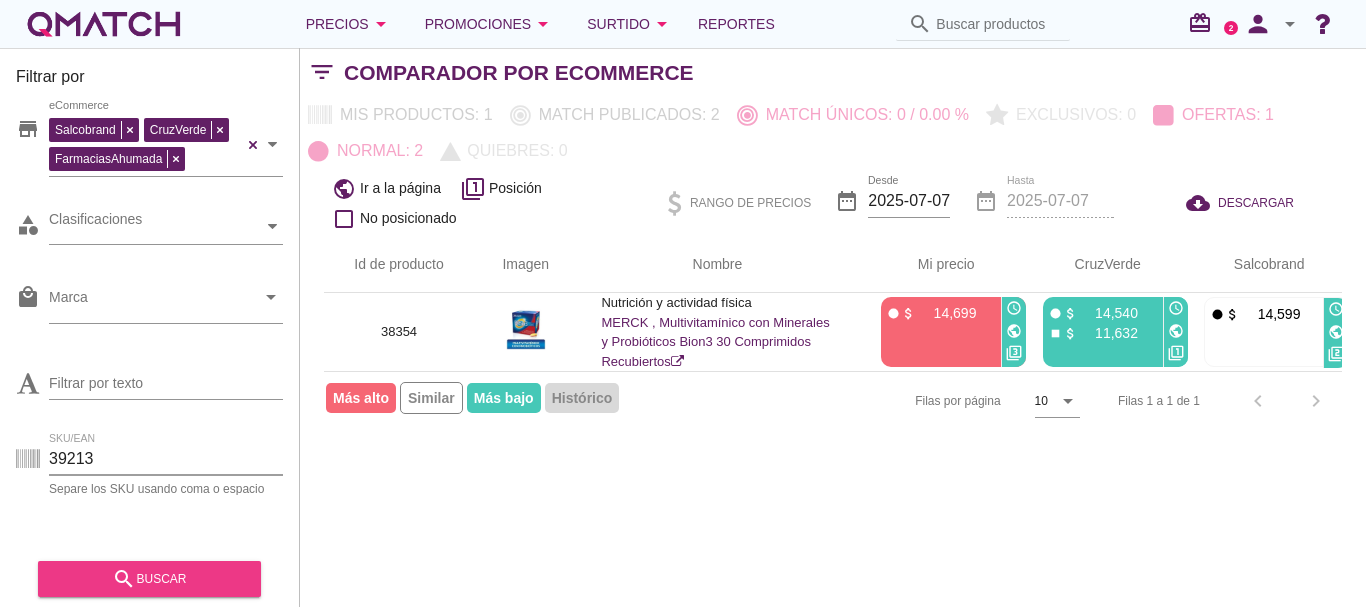 click on "search
buscar" at bounding box center (149, 579) 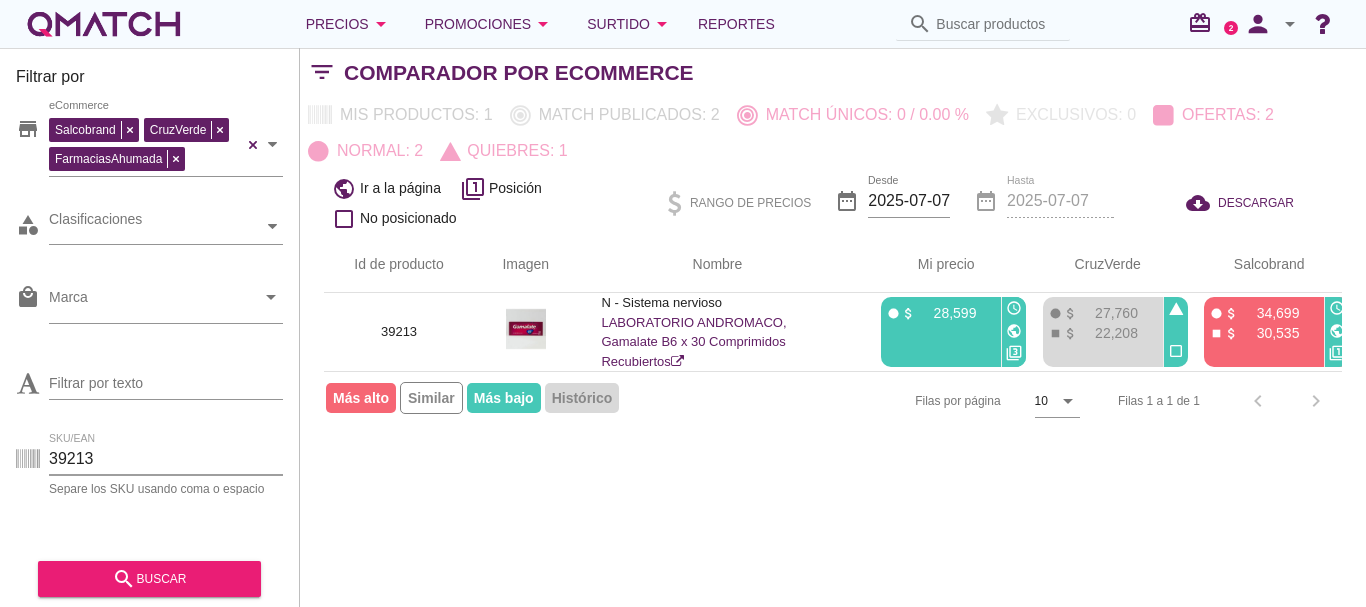 drag, startPoint x: 112, startPoint y: 457, endPoint x: 42, endPoint y: 458, distance: 70.00714 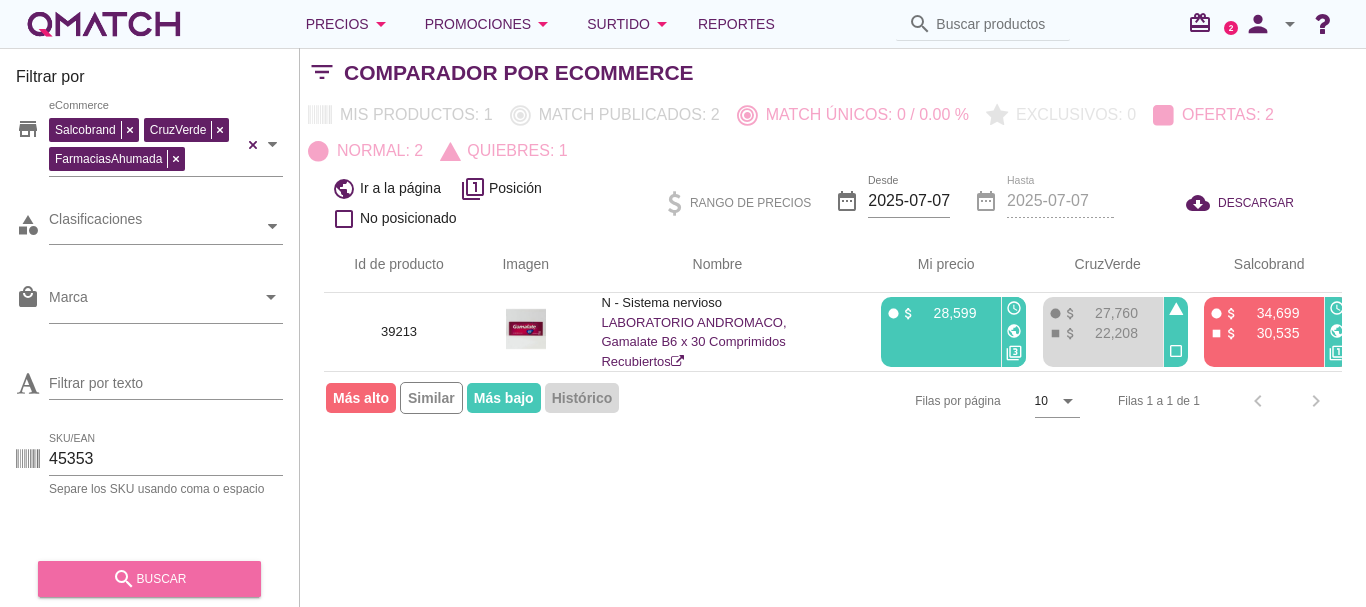 drag, startPoint x: 169, startPoint y: 572, endPoint x: 222, endPoint y: 539, distance: 62.433964 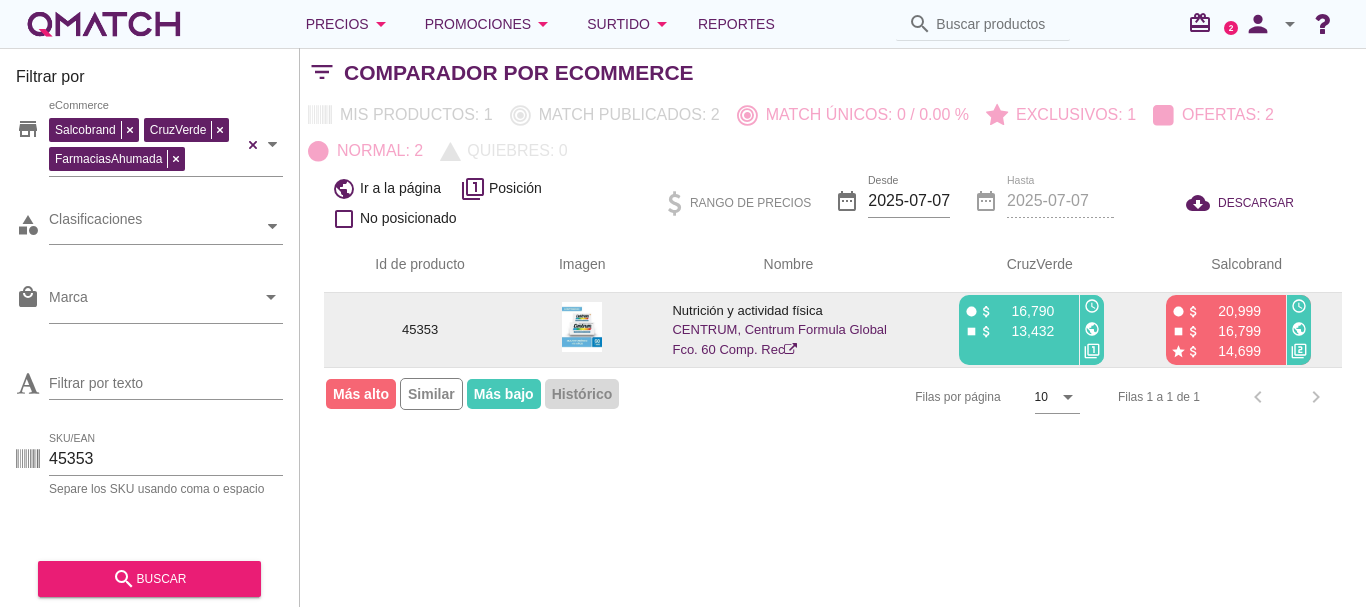 click on "public" at bounding box center [1092, 329] 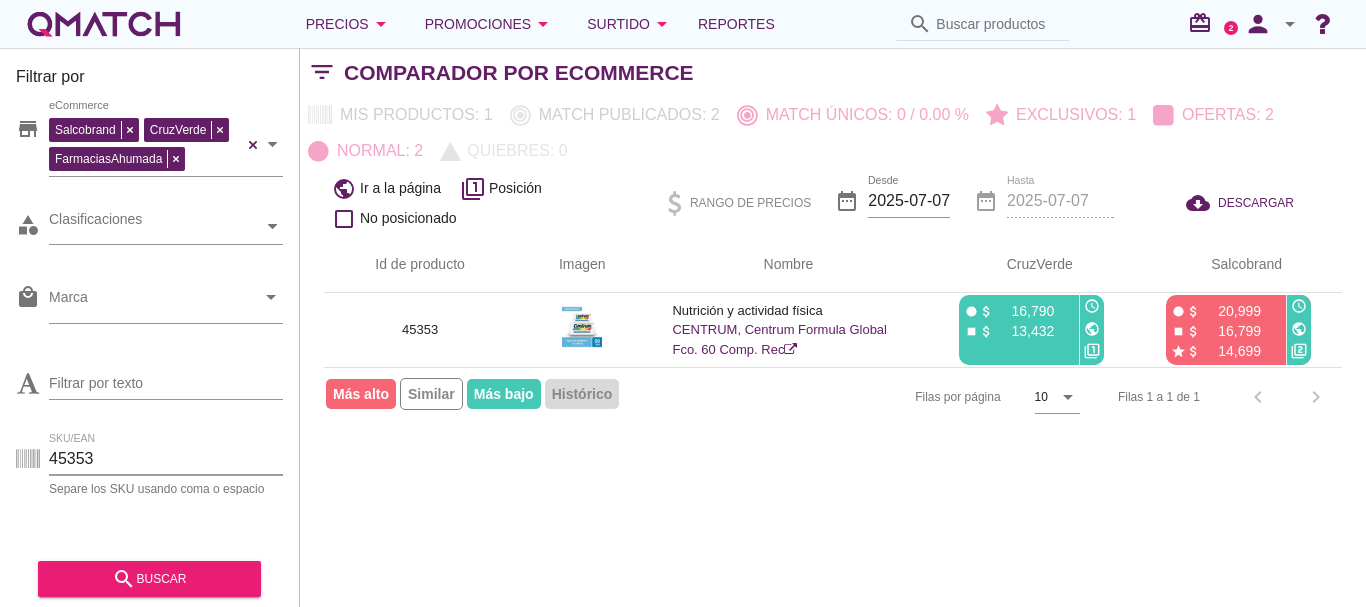 drag, startPoint x: 118, startPoint y: 457, endPoint x: 35, endPoint y: 455, distance: 83.02409 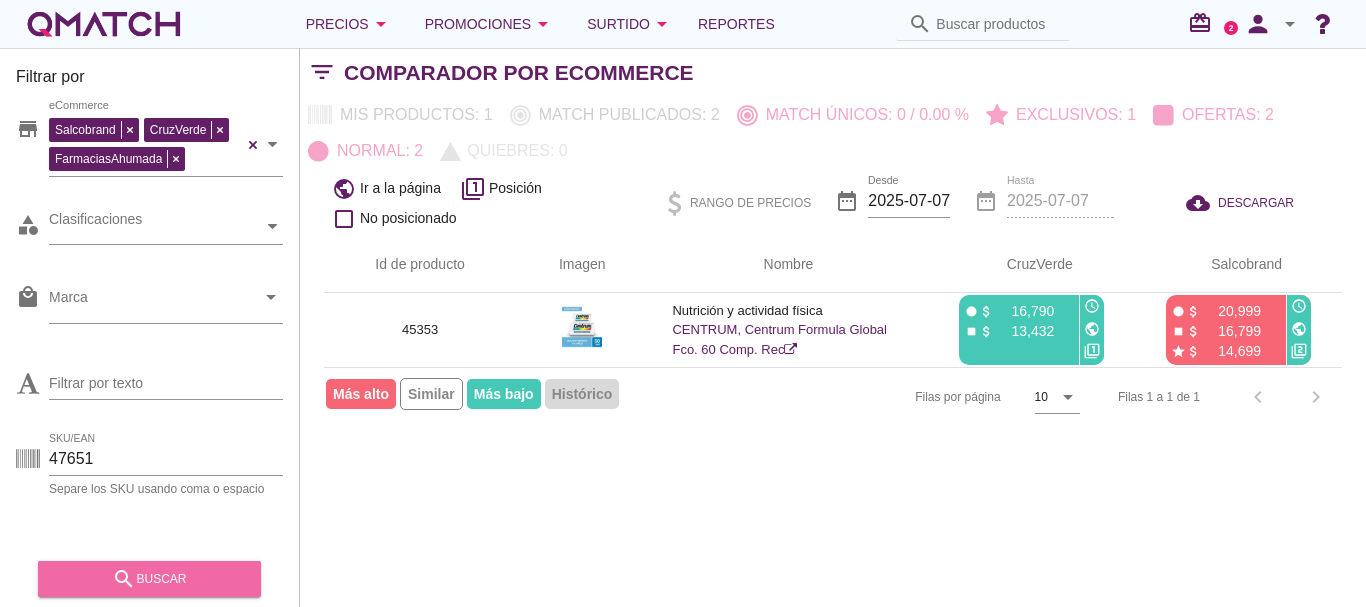 click on "search
buscar" at bounding box center [149, 579] 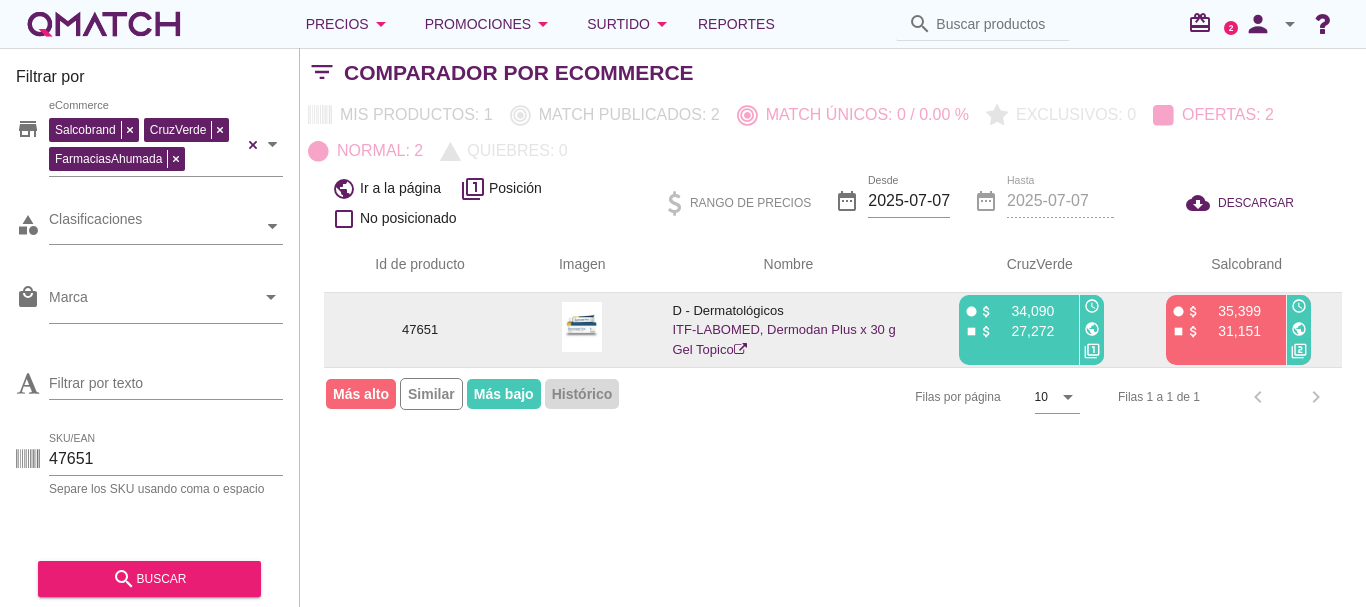 click on "public" at bounding box center (1092, 329) 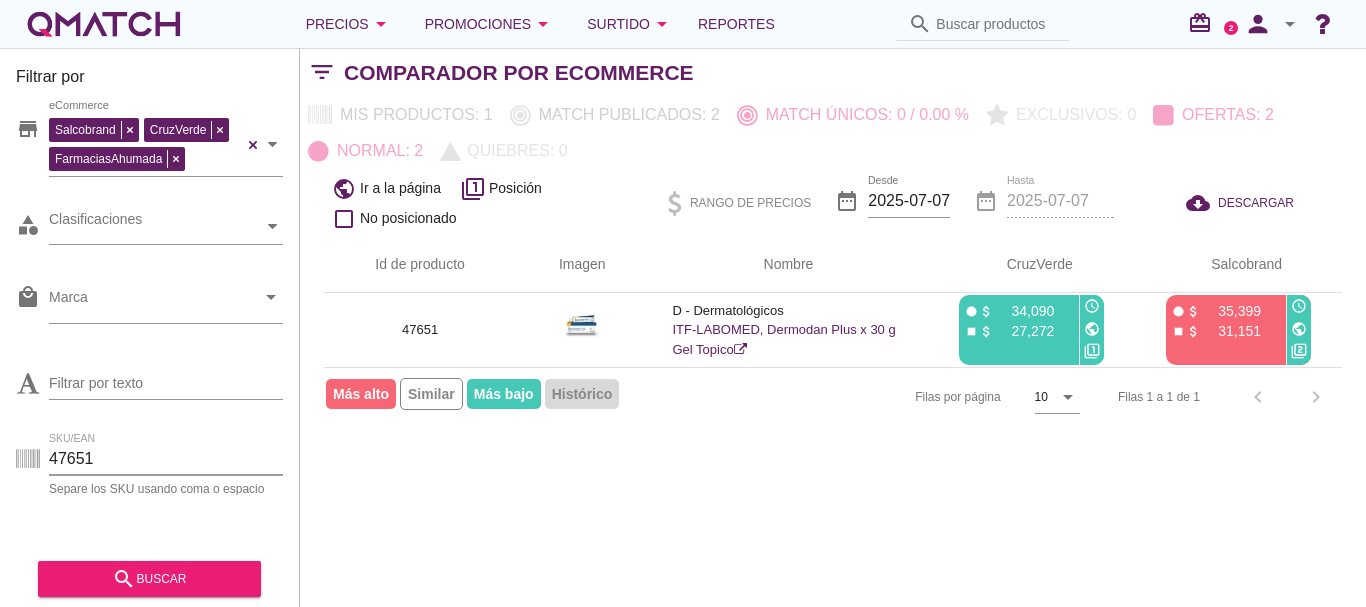 drag, startPoint x: 124, startPoint y: 464, endPoint x: 34, endPoint y: 462, distance: 90.02222 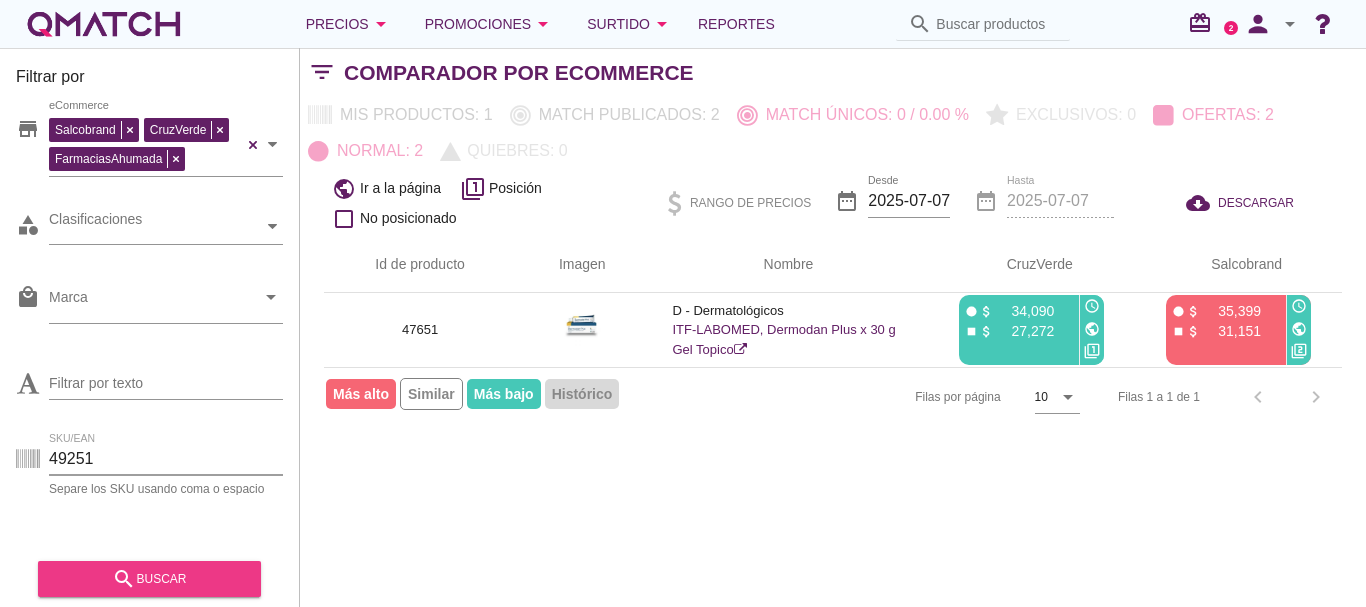 click on "search
buscar" at bounding box center (149, 579) 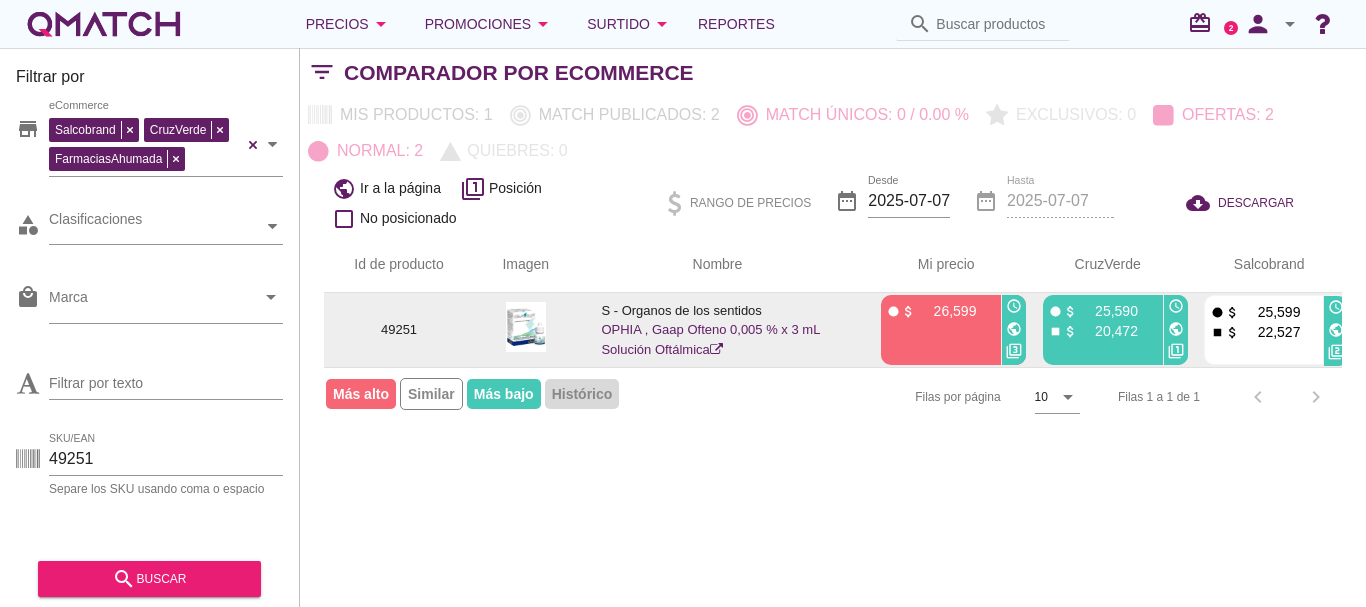 click on "public" at bounding box center (1176, 329) 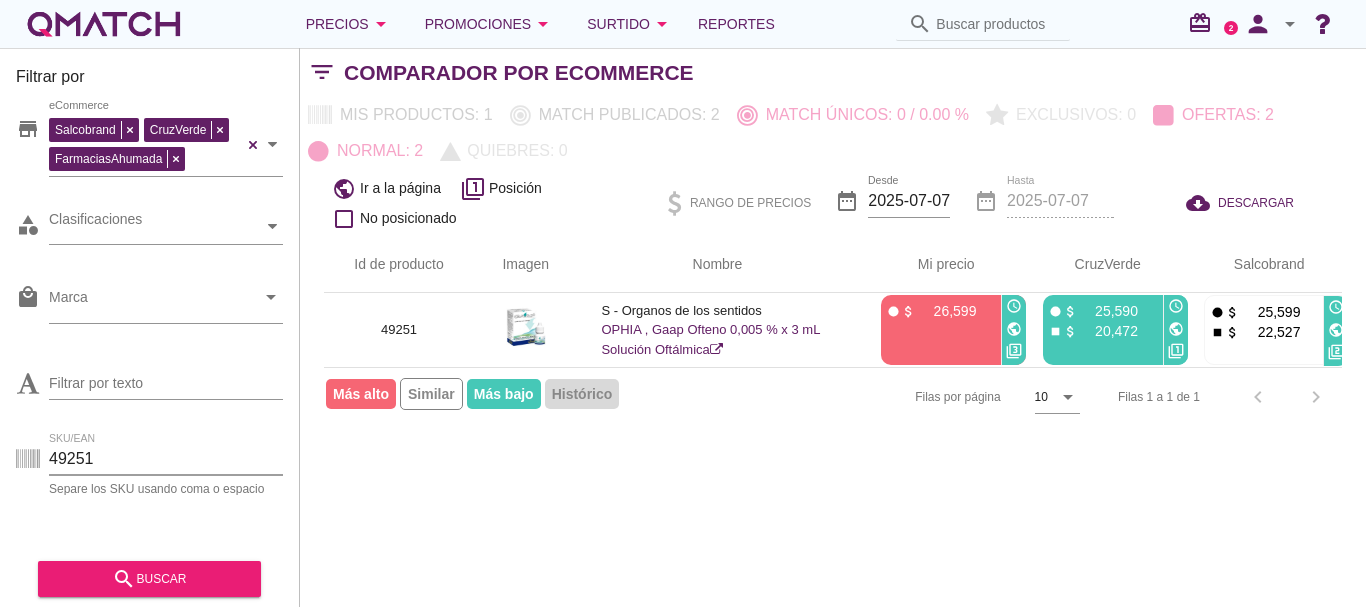 drag, startPoint x: 128, startPoint y: 456, endPoint x: 0, endPoint y: 454, distance: 128.01562 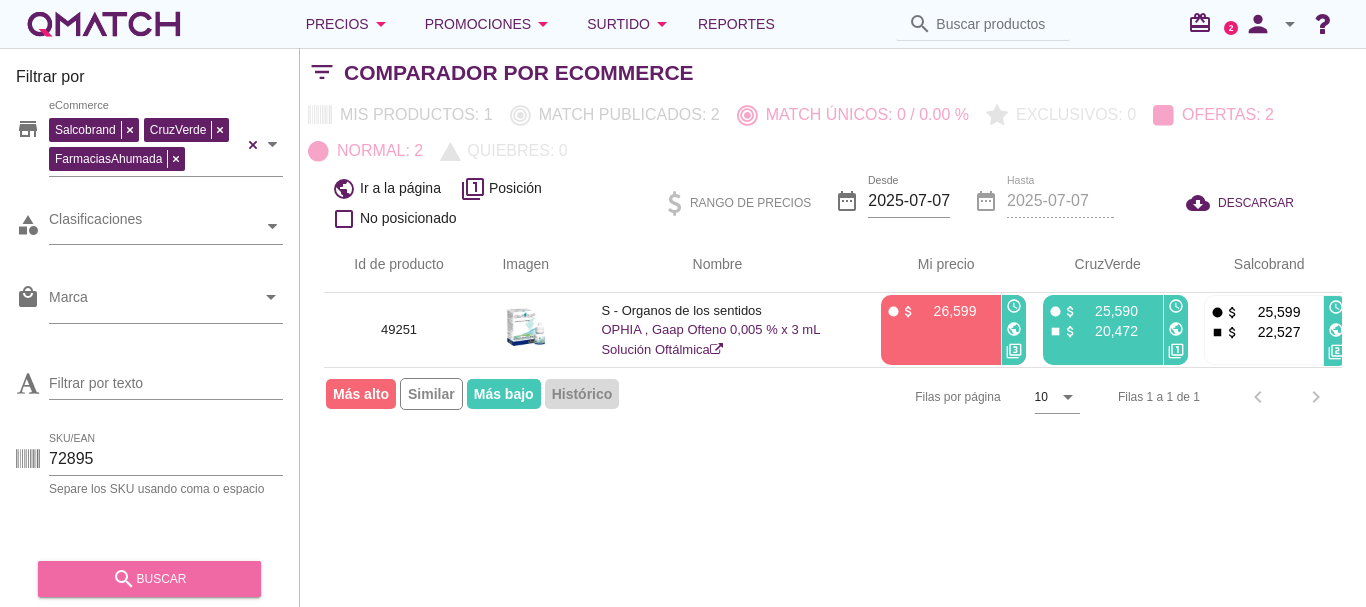 click on "search
buscar" at bounding box center [149, 579] 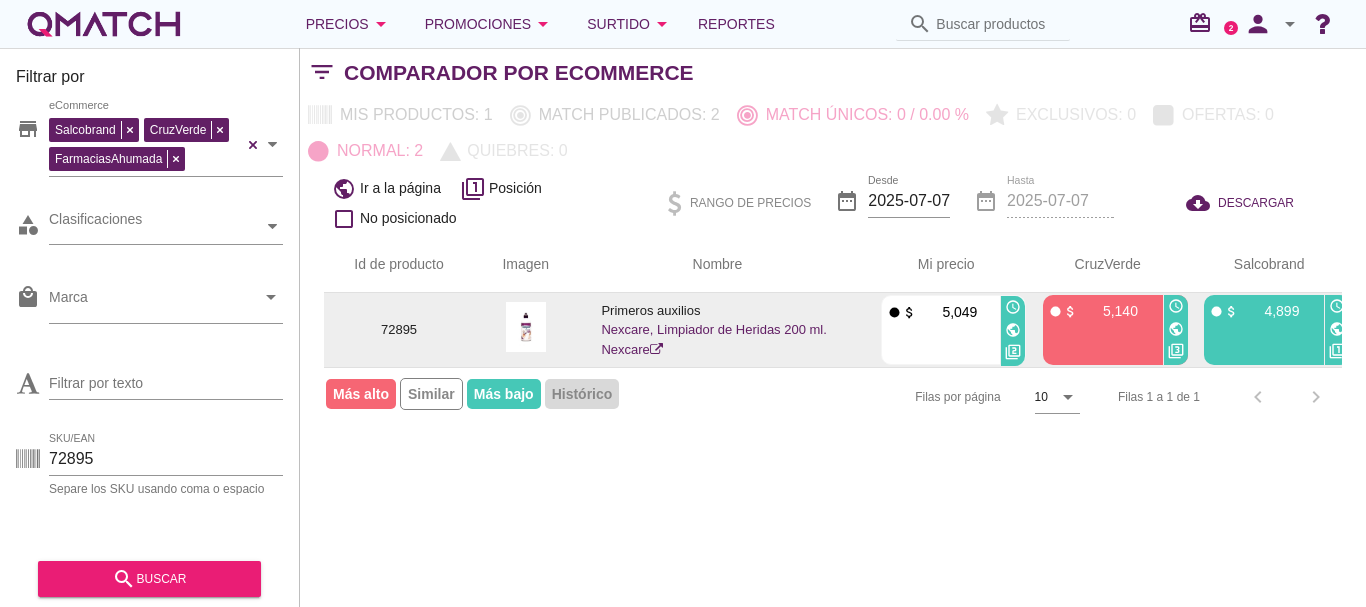 click on "public" at bounding box center [1176, 329] 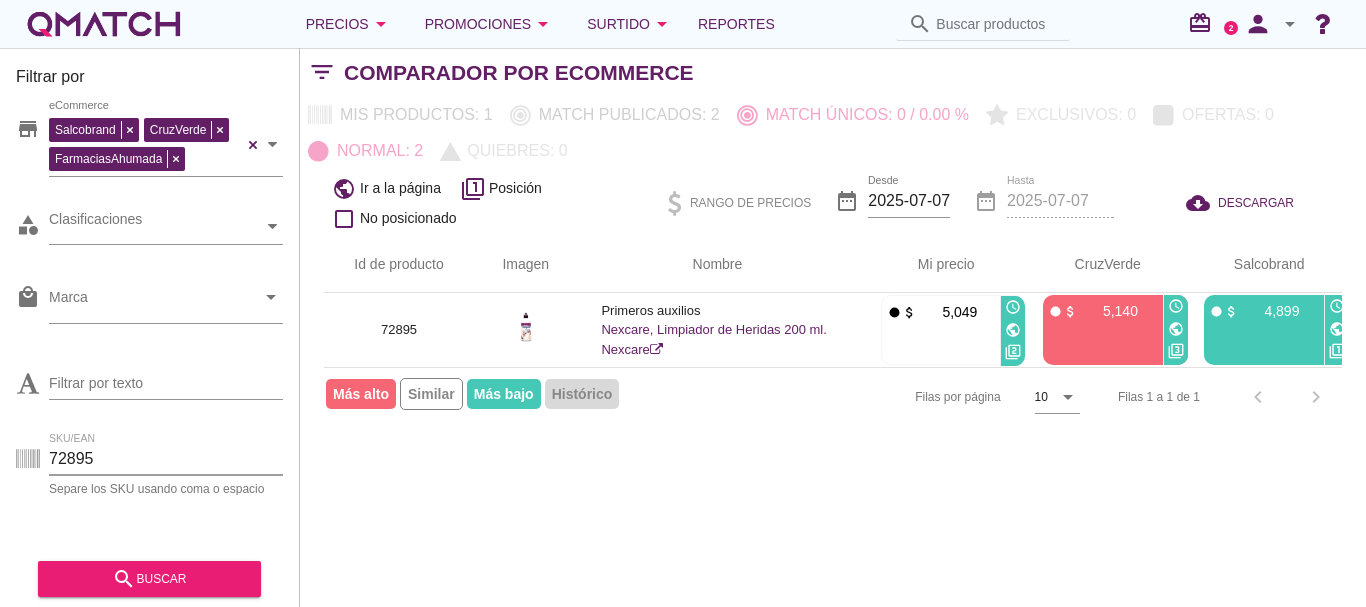 drag, startPoint x: 131, startPoint y: 459, endPoint x: 41, endPoint y: 456, distance: 90.04999 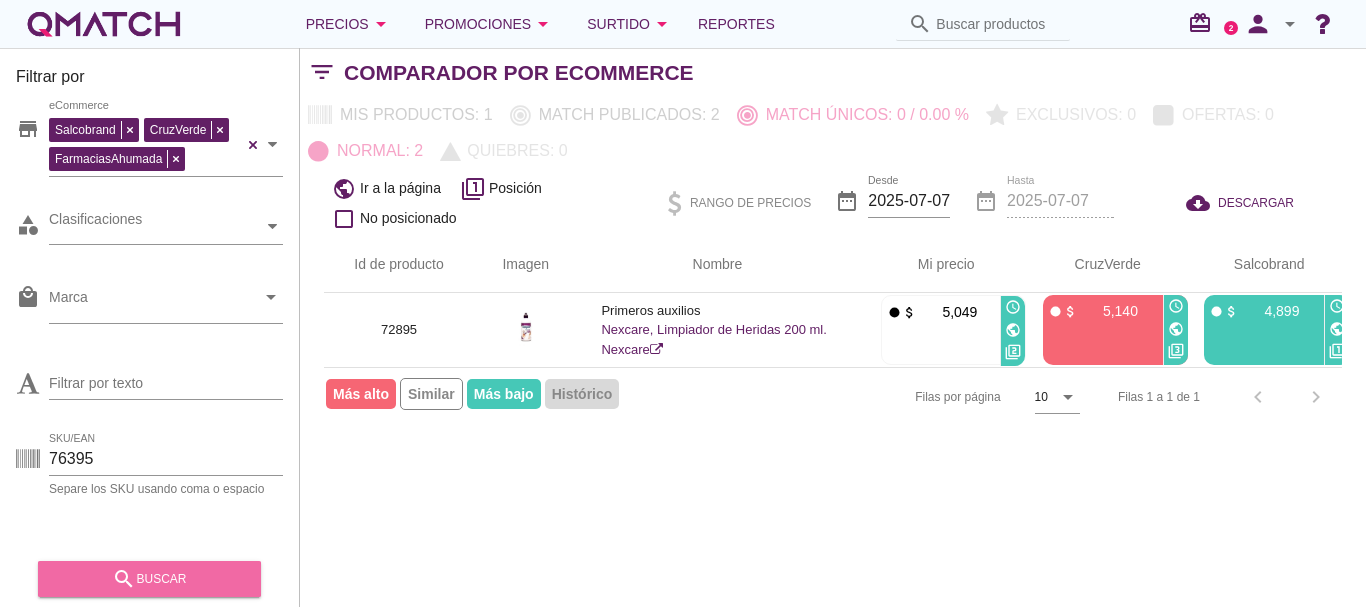 click on "search
buscar" at bounding box center [149, 579] 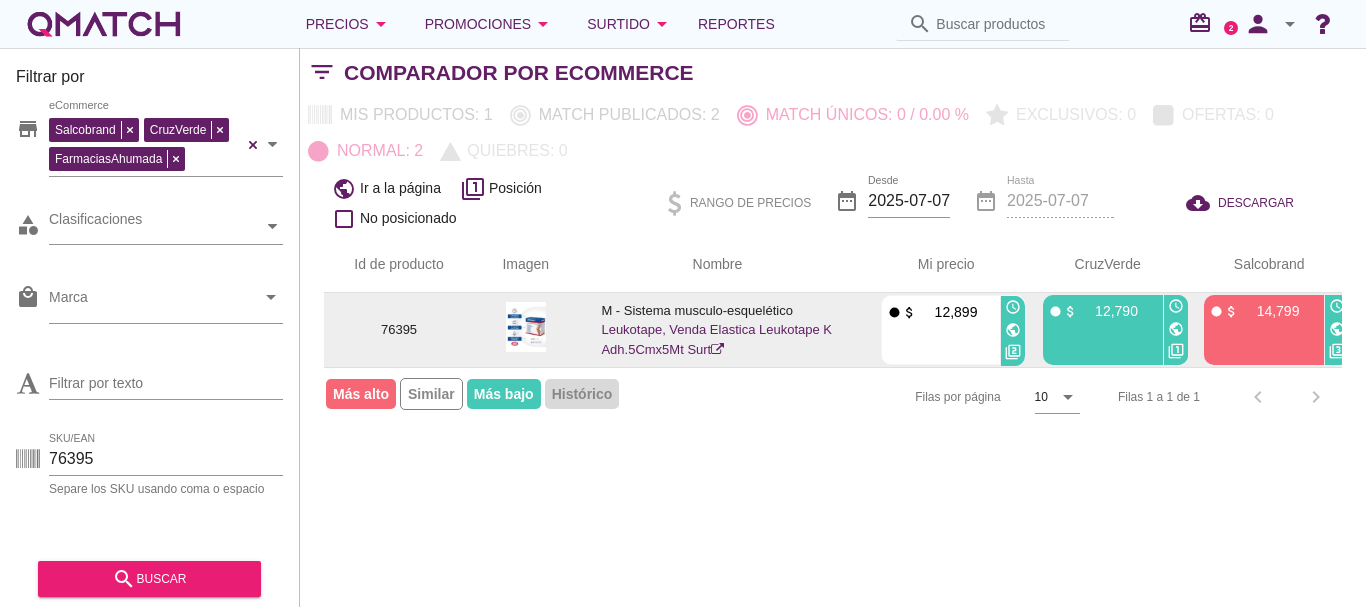 click on "public" at bounding box center (1176, 329) 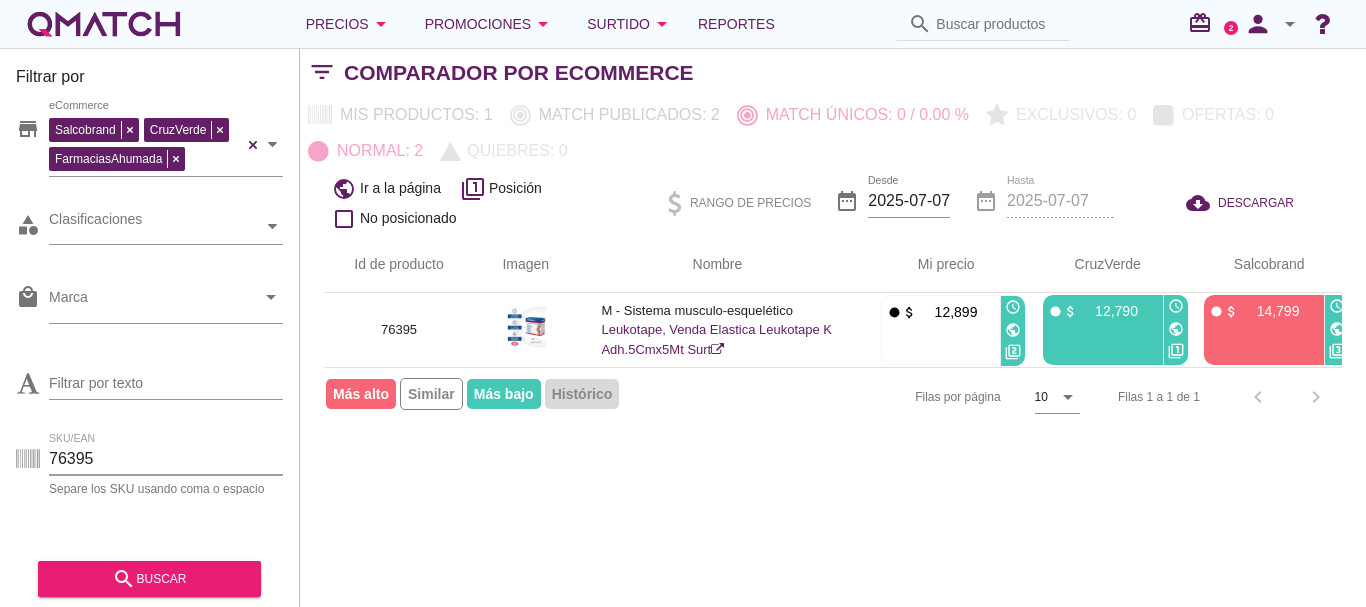 drag, startPoint x: 124, startPoint y: 456, endPoint x: 45, endPoint y: 456, distance: 79 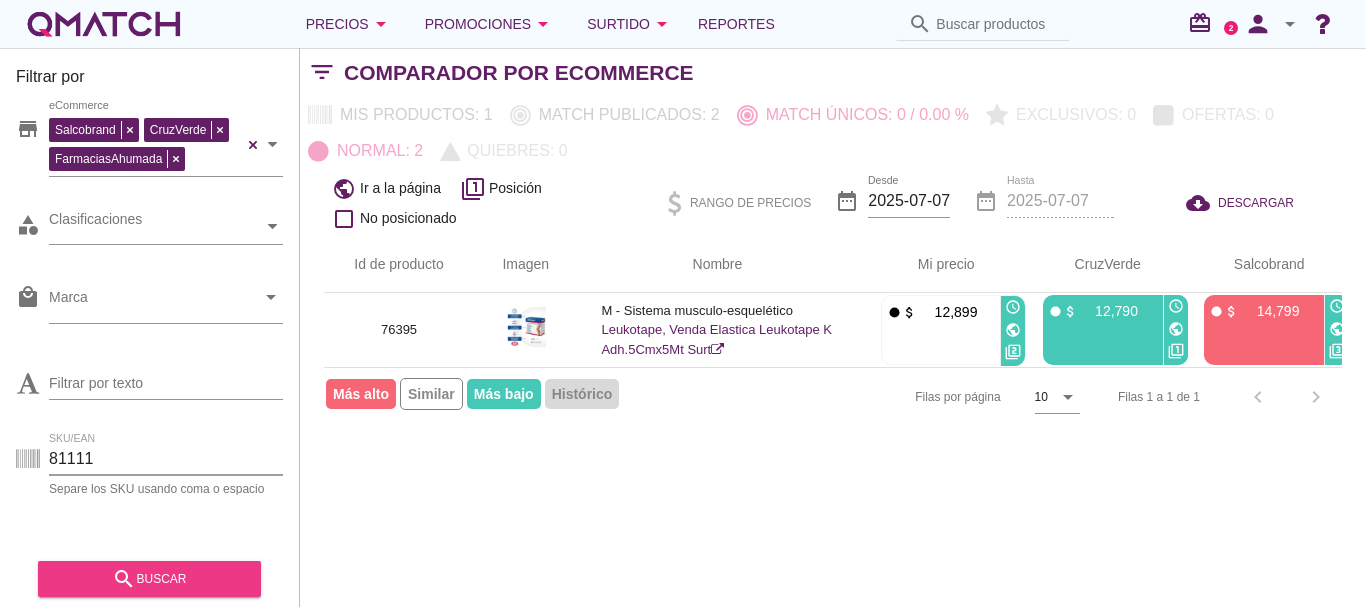 type on "81111" 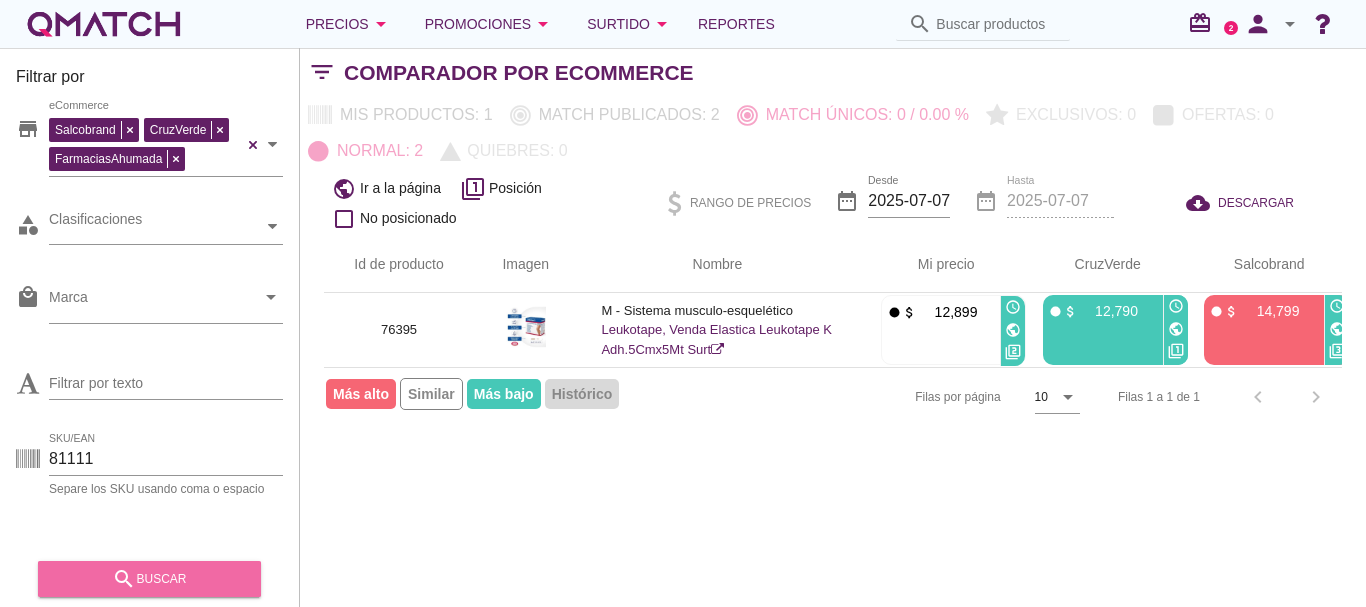 click on "search
buscar" at bounding box center [149, 579] 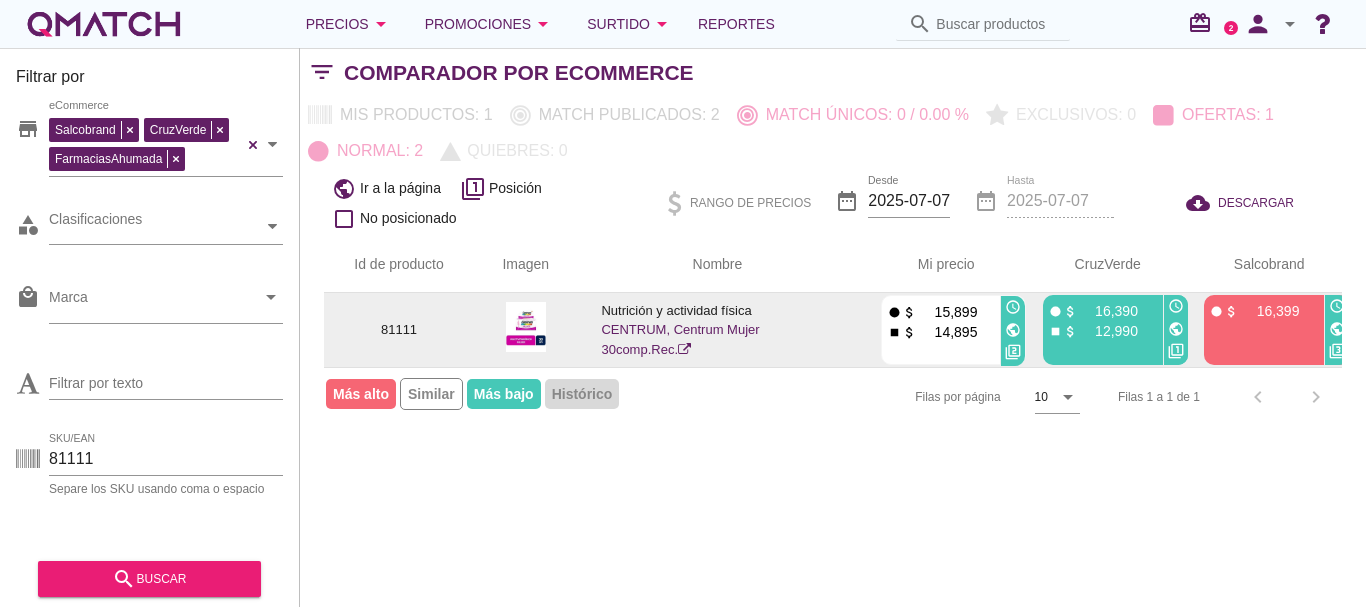 click on "public" at bounding box center (1176, 329) 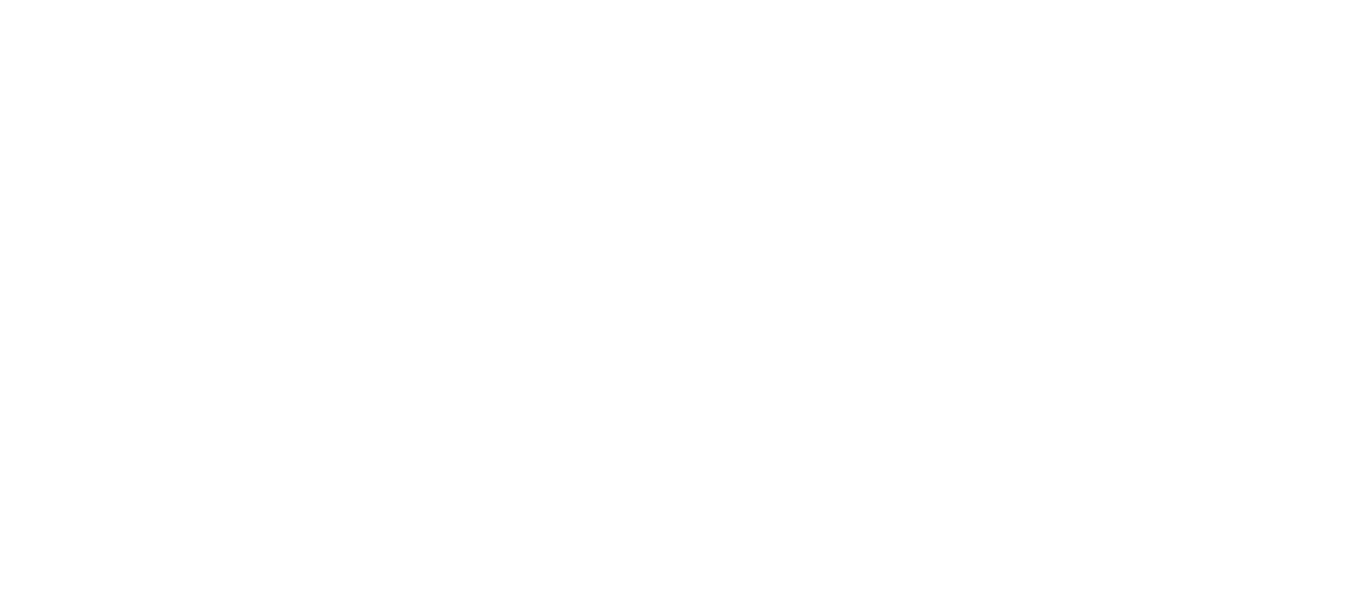 scroll, scrollTop: 0, scrollLeft: 0, axis: both 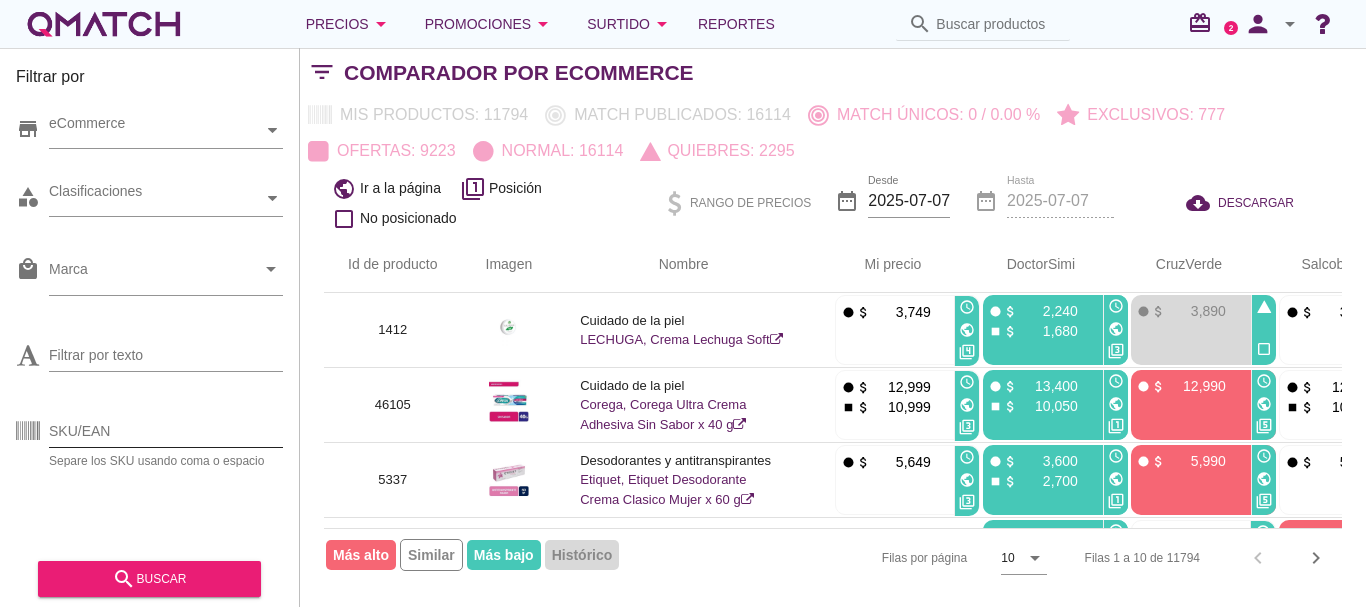 click on "SKU/EAN" at bounding box center (166, 431) 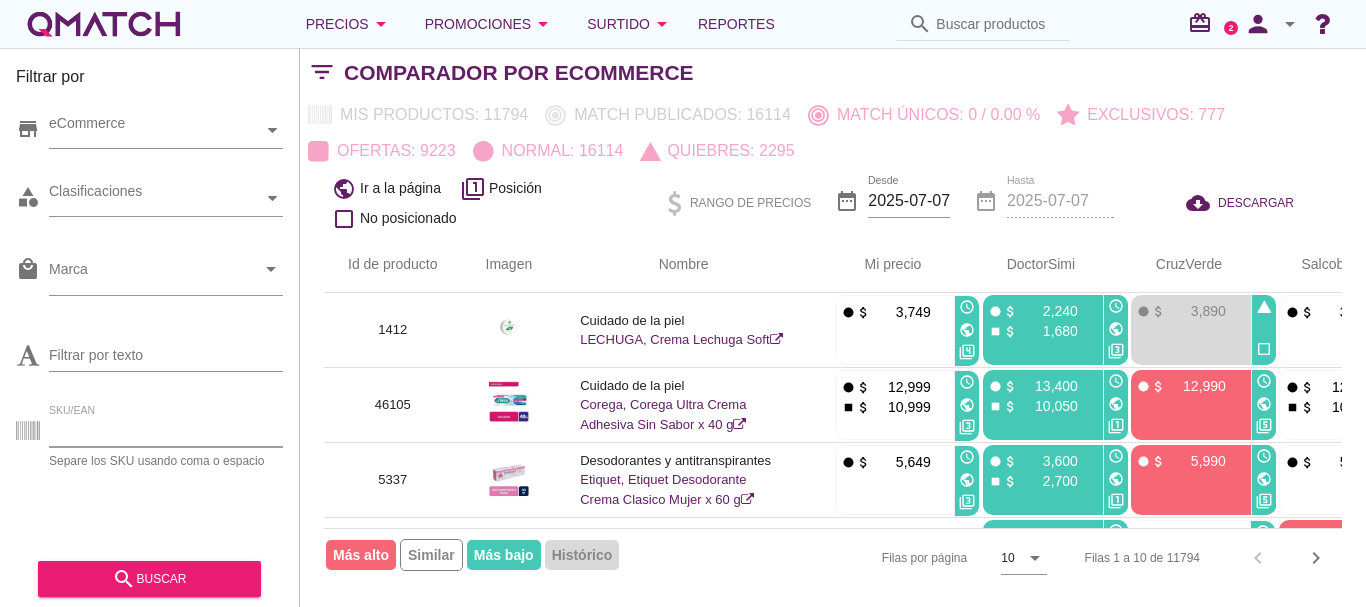 paste on "80970" 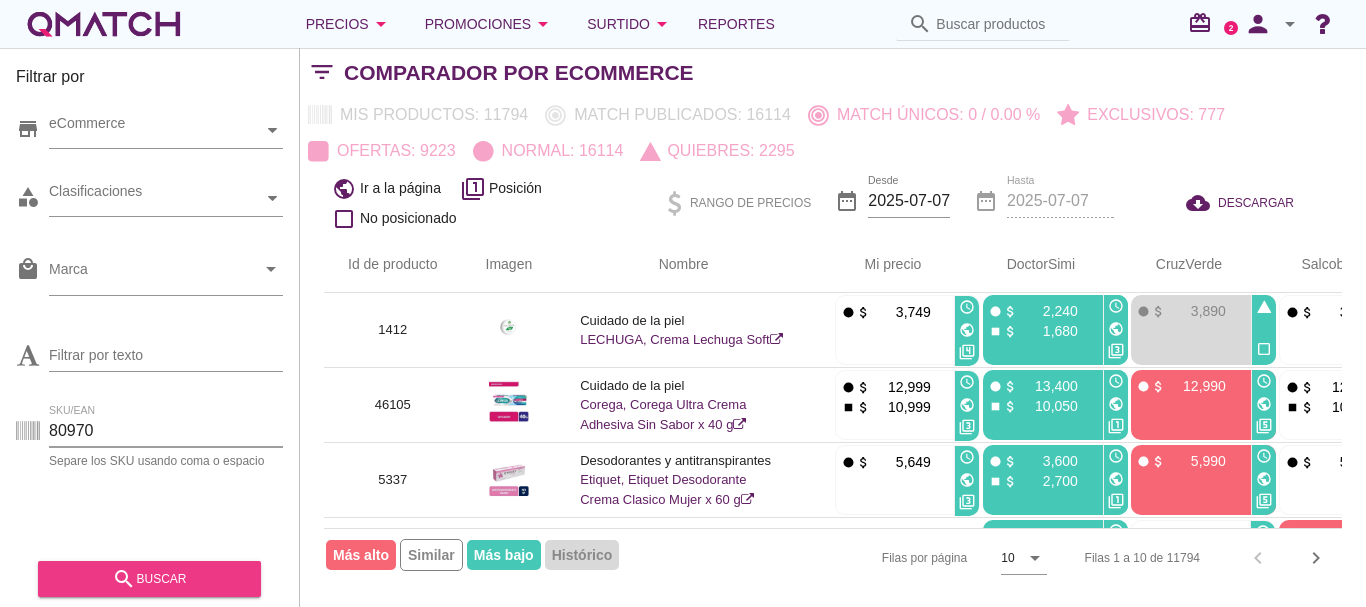 click on "search
buscar" at bounding box center (149, 579) 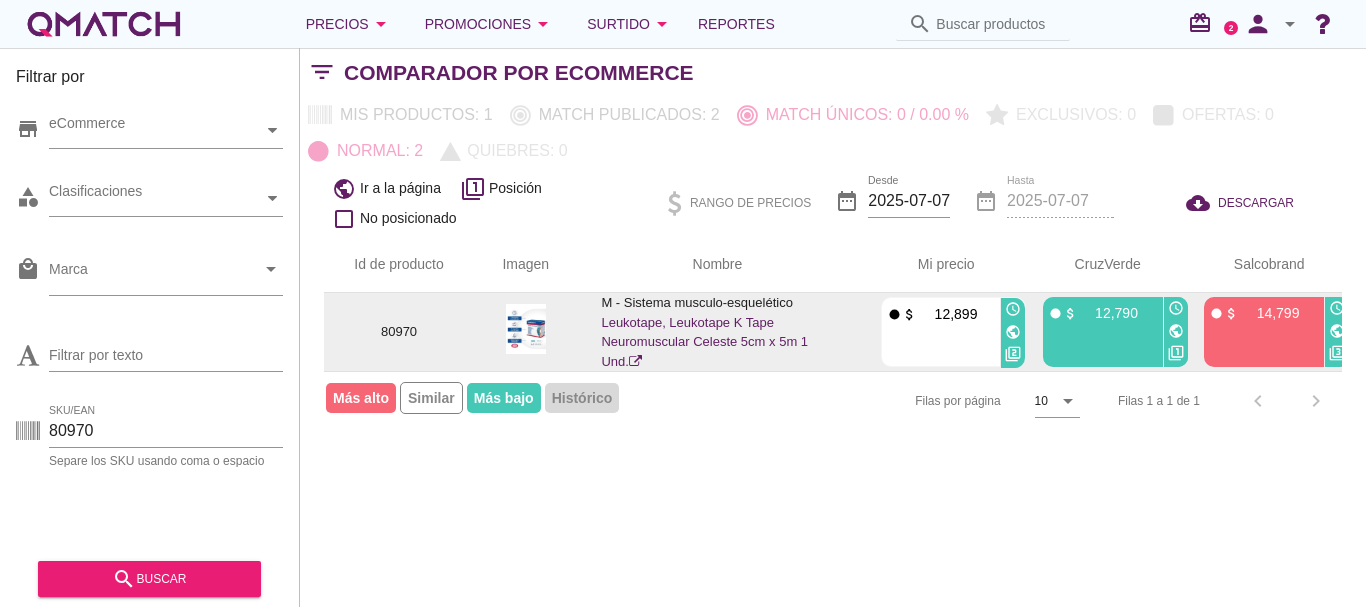 click on "public" at bounding box center [1176, 331] 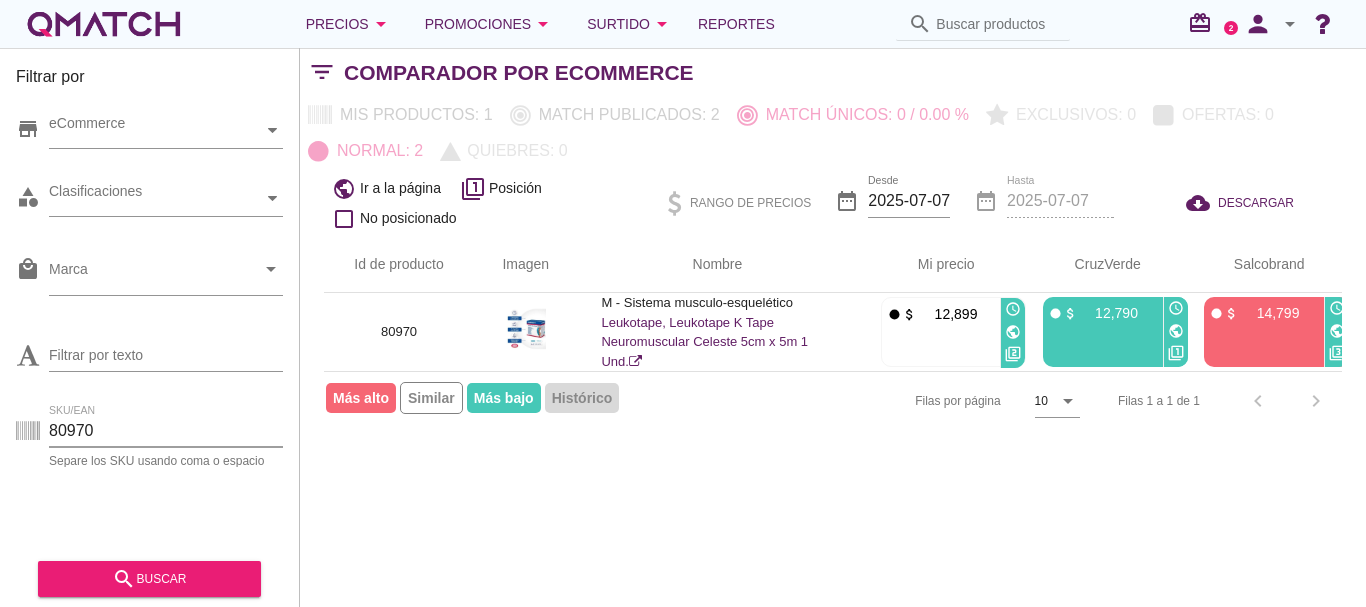 drag, startPoint x: 143, startPoint y: 430, endPoint x: 43, endPoint y: 431, distance: 100.005 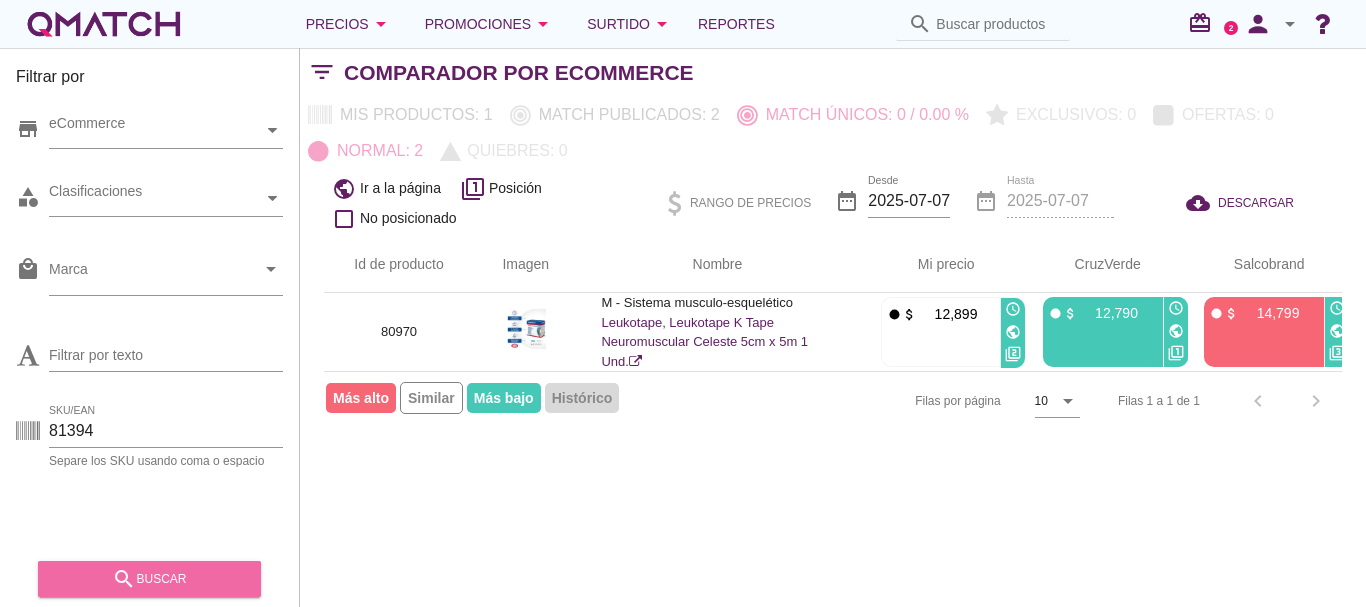 drag, startPoint x: 186, startPoint y: 574, endPoint x: 456, endPoint y: 403, distance: 319.59506 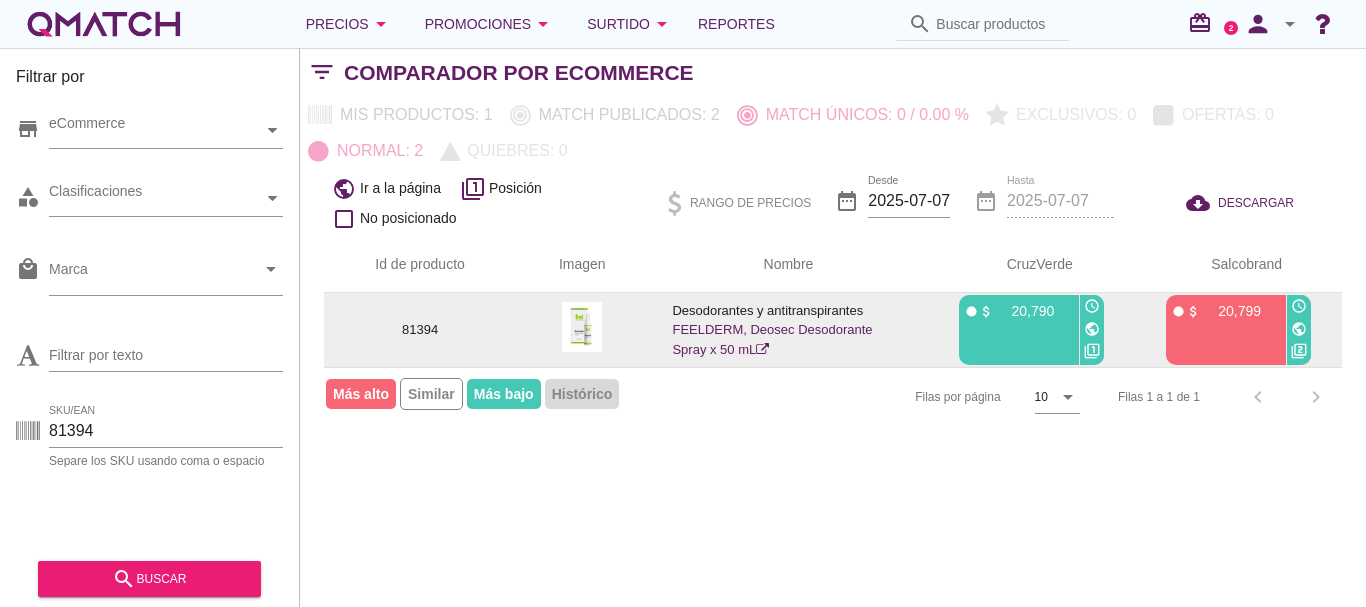 click on "public" at bounding box center [1092, 329] 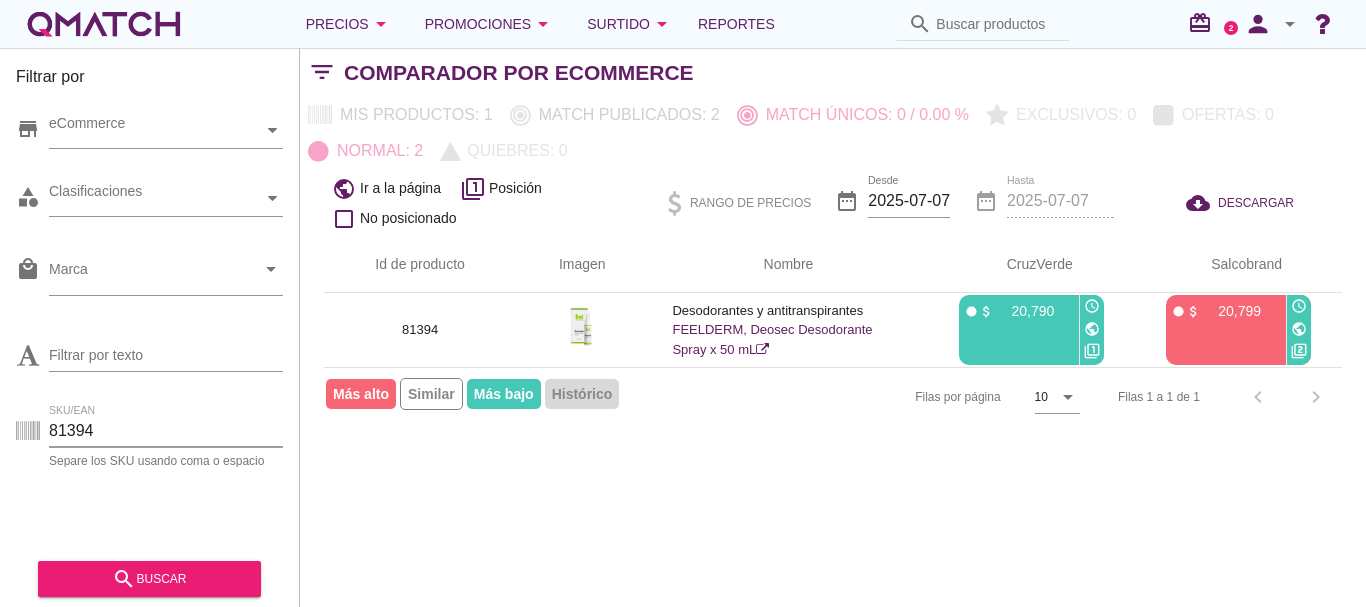 drag, startPoint x: 102, startPoint y: 434, endPoint x: 9, endPoint y: 434, distance: 93 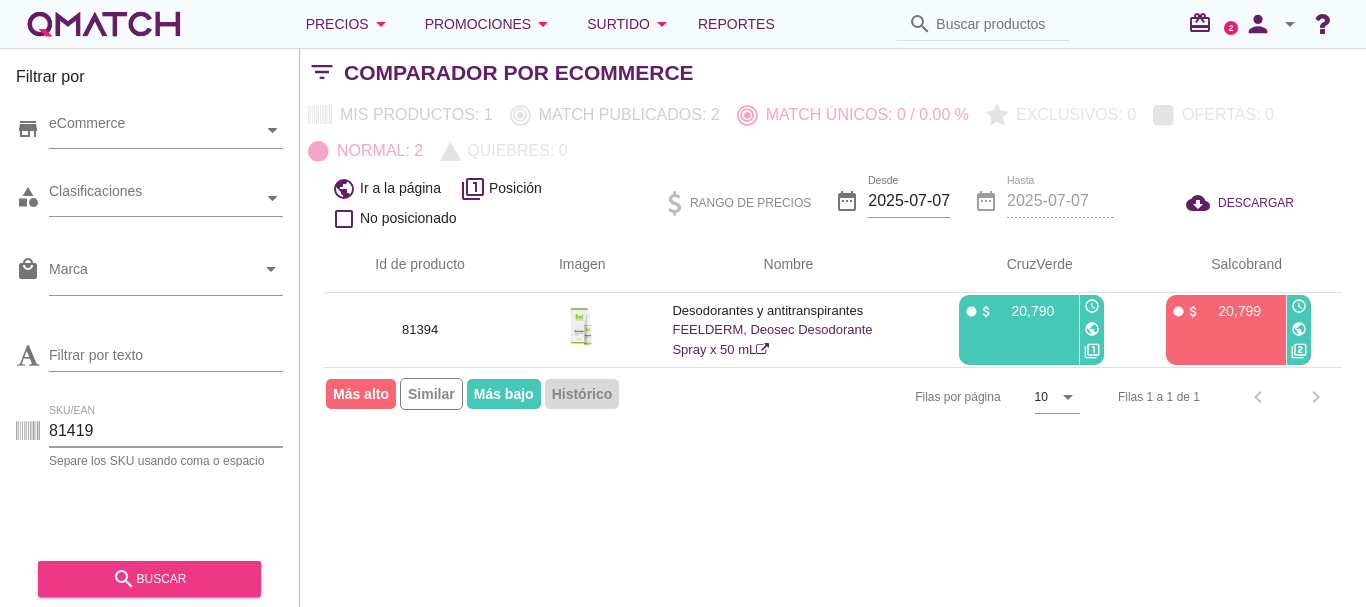 click on "search
buscar" at bounding box center (149, 579) 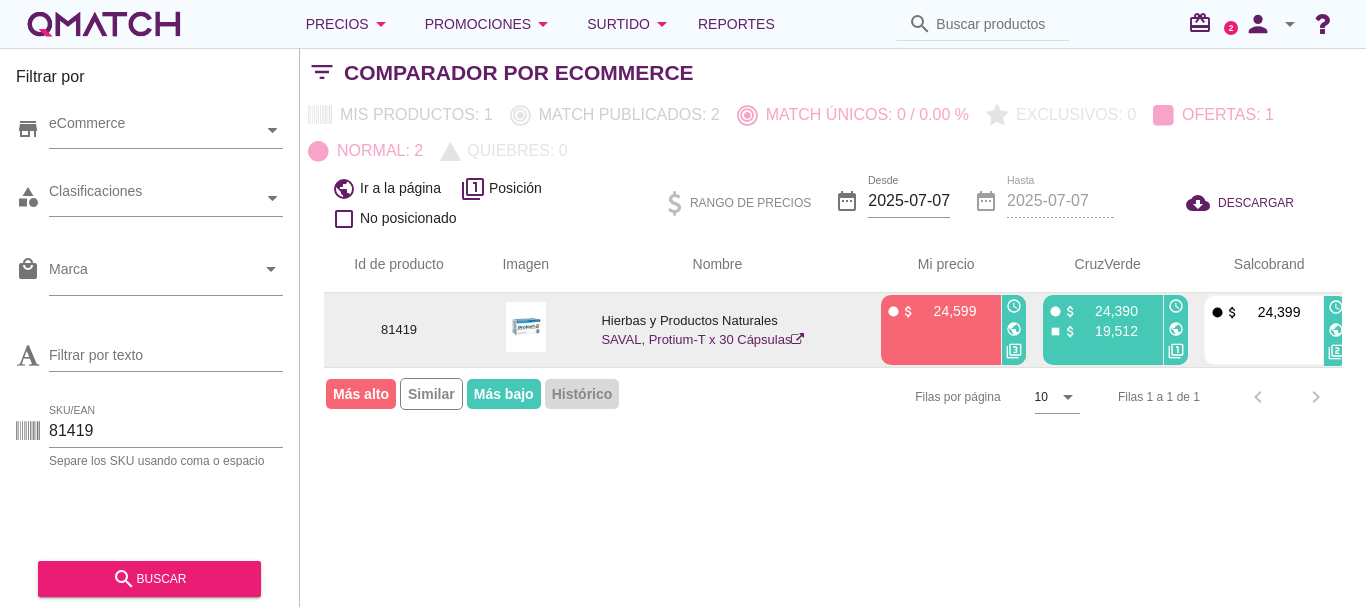 click on "public" at bounding box center [1176, 329] 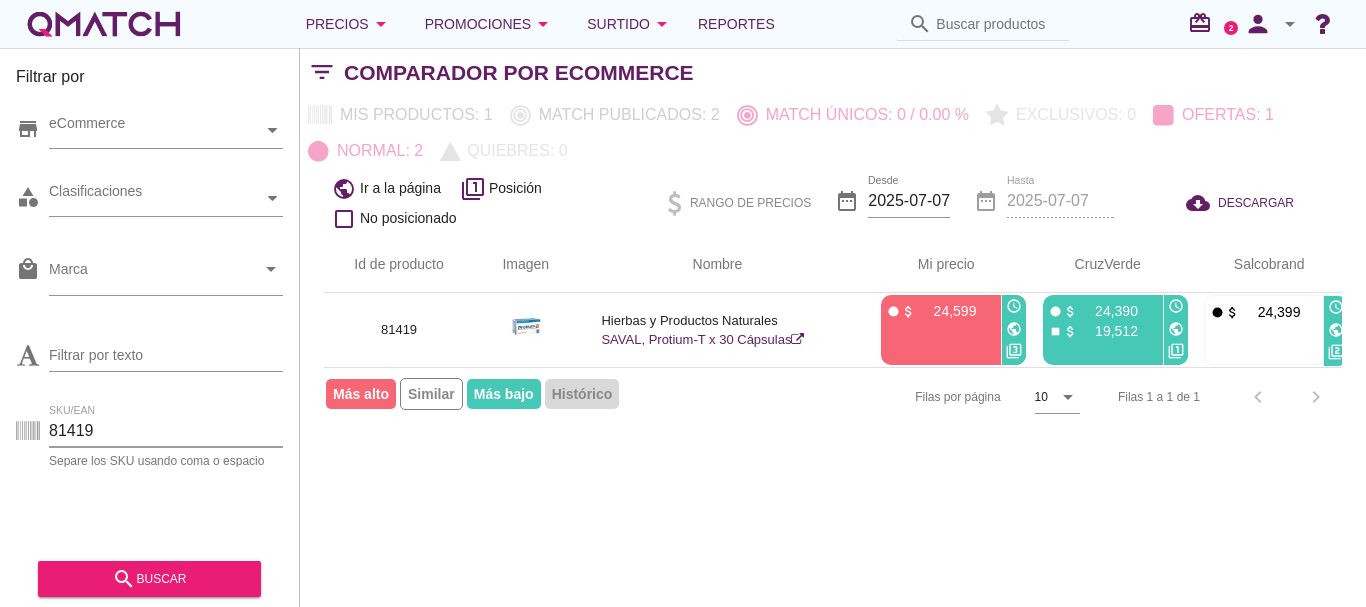 drag, startPoint x: 103, startPoint y: 427, endPoint x: 15, endPoint y: 433, distance: 88.20431 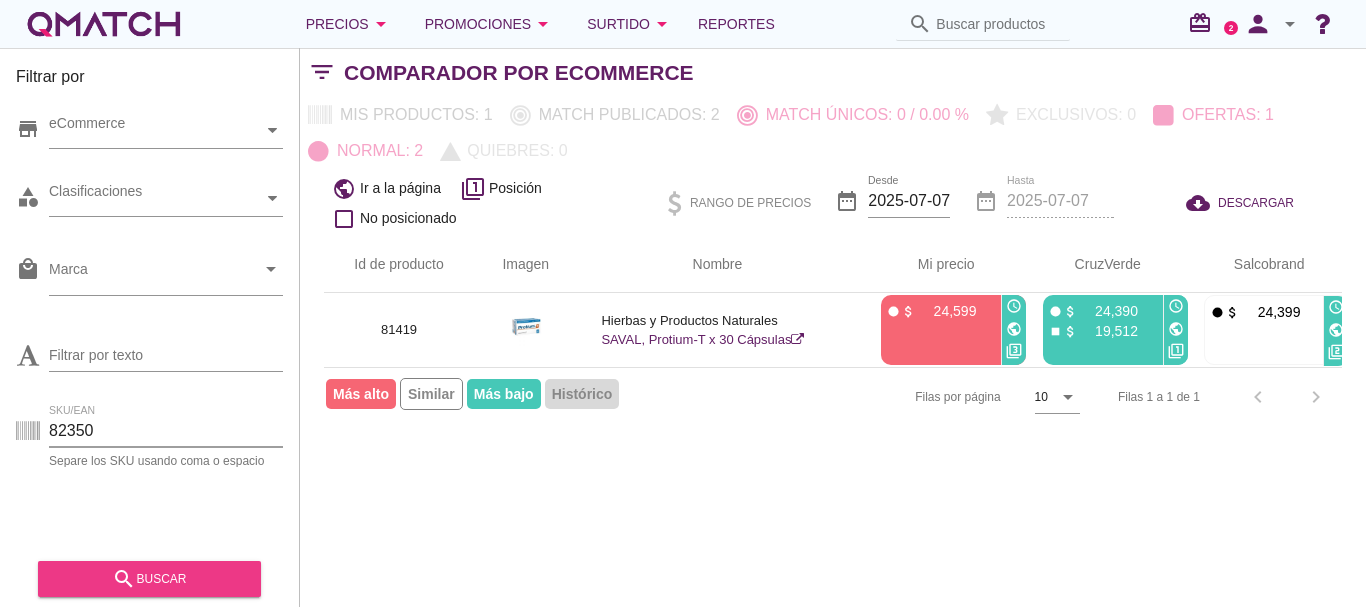 click on "search
buscar" at bounding box center (149, 579) 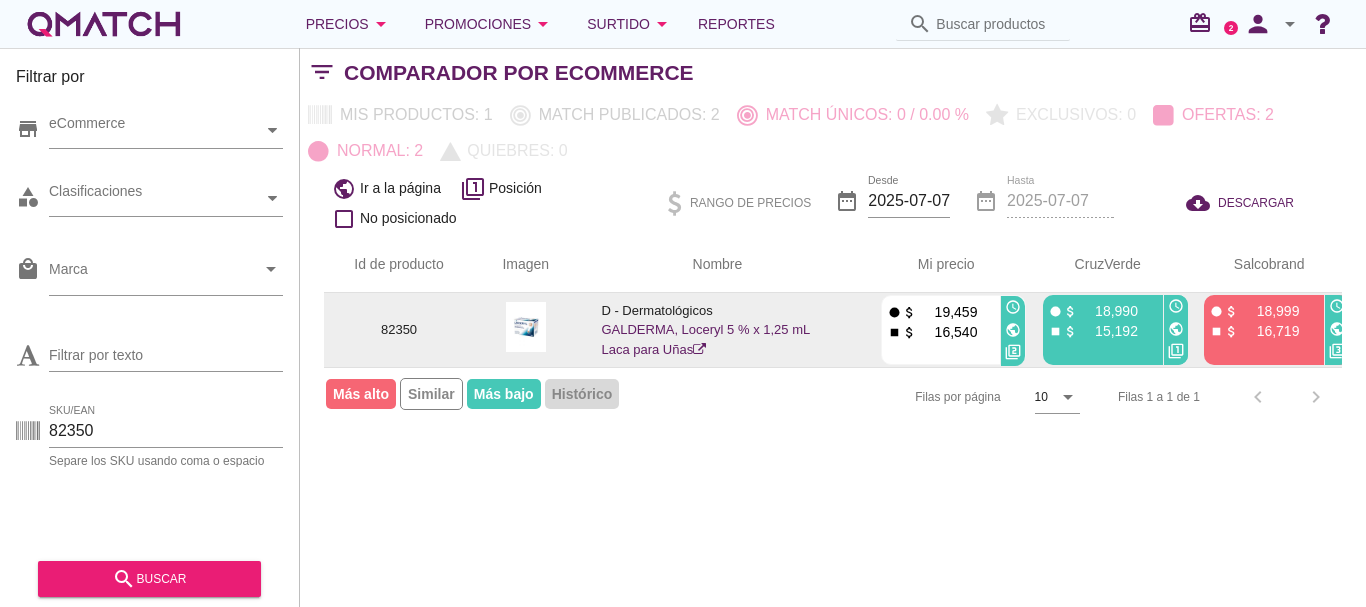 click on "public" at bounding box center (1176, 329) 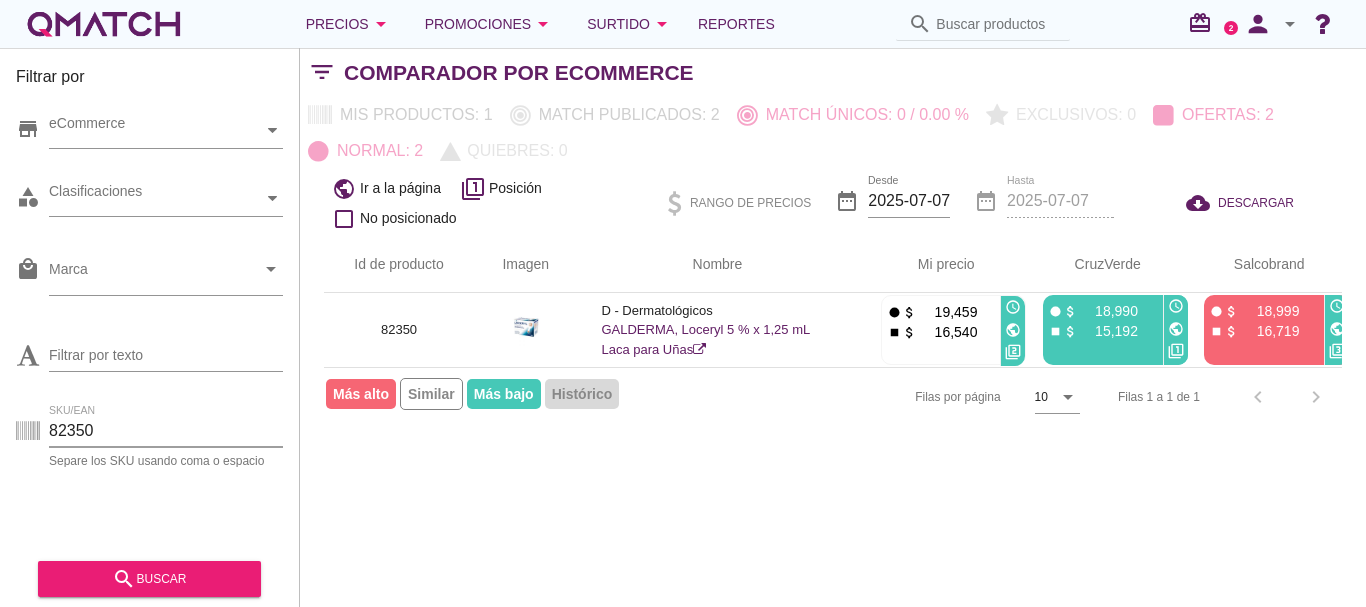 drag, startPoint x: 129, startPoint y: 425, endPoint x: 40, endPoint y: 426, distance: 89.005615 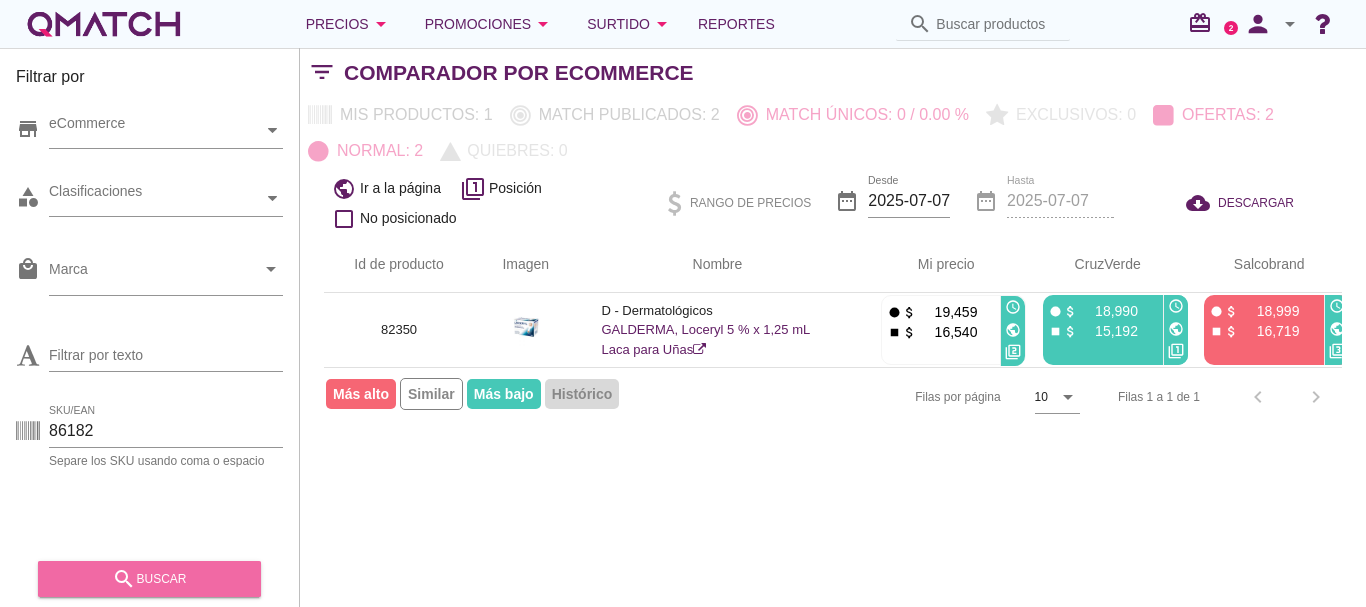click on "search
buscar" at bounding box center (149, 579) 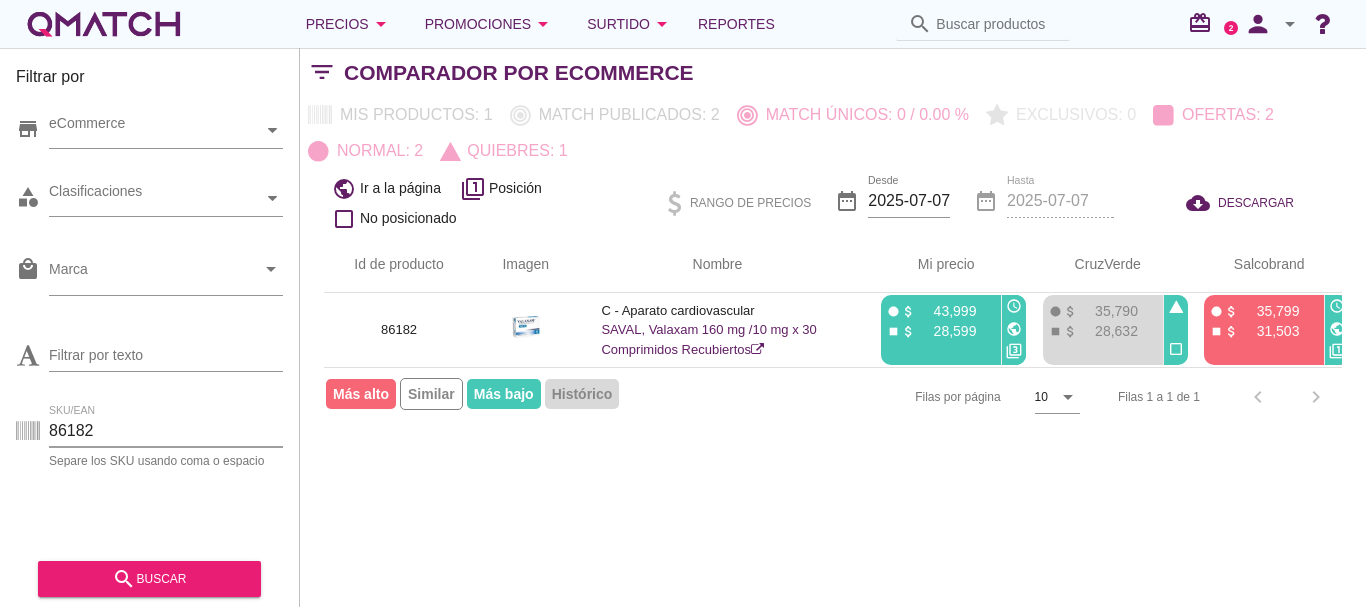 drag, startPoint x: 108, startPoint y: 428, endPoint x: 17, endPoint y: 396, distance: 96.462425 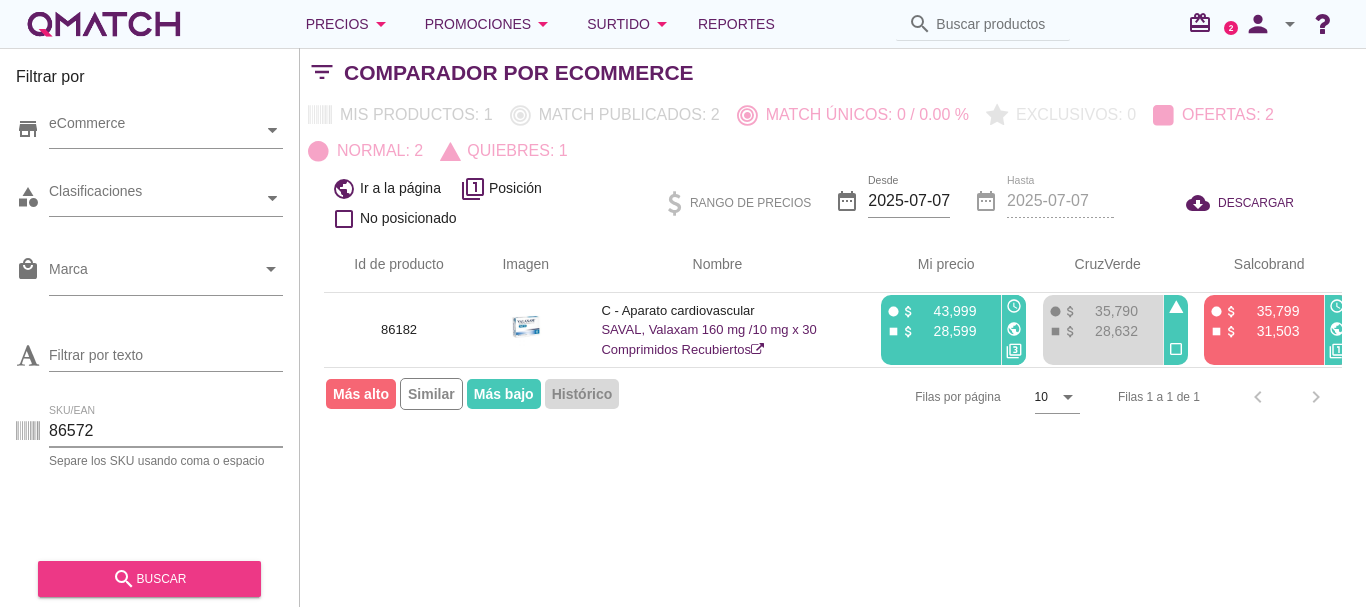click on "search
buscar" at bounding box center (149, 579) 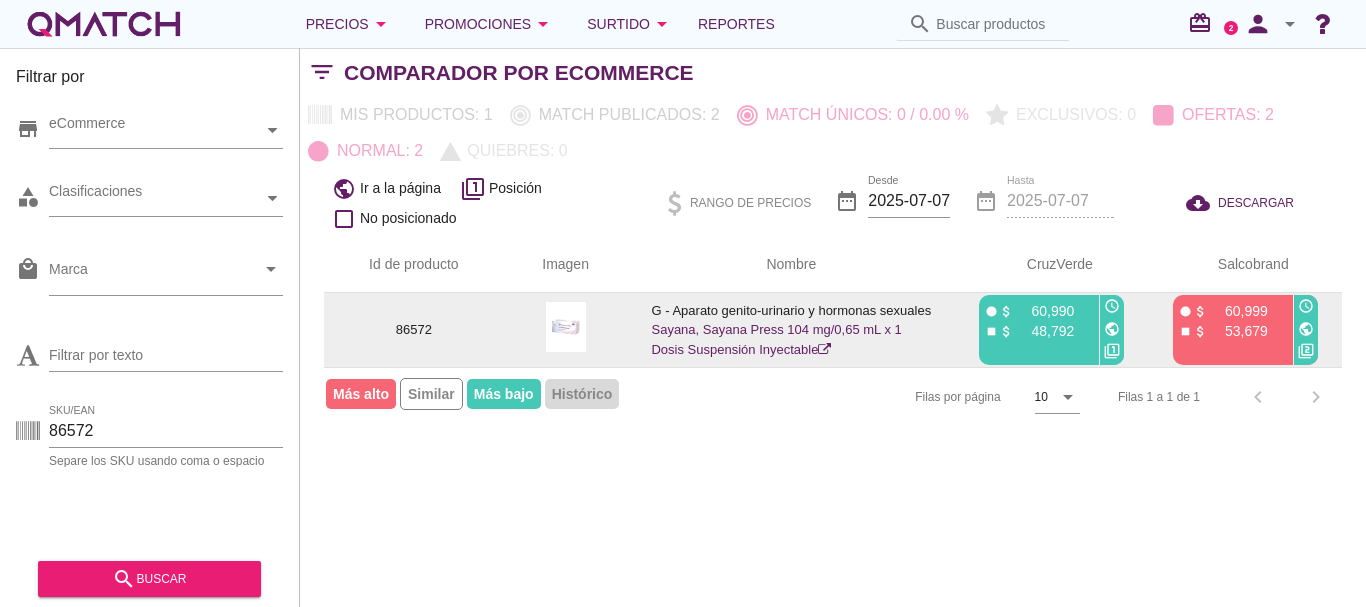 click on "public" at bounding box center [1112, 329] 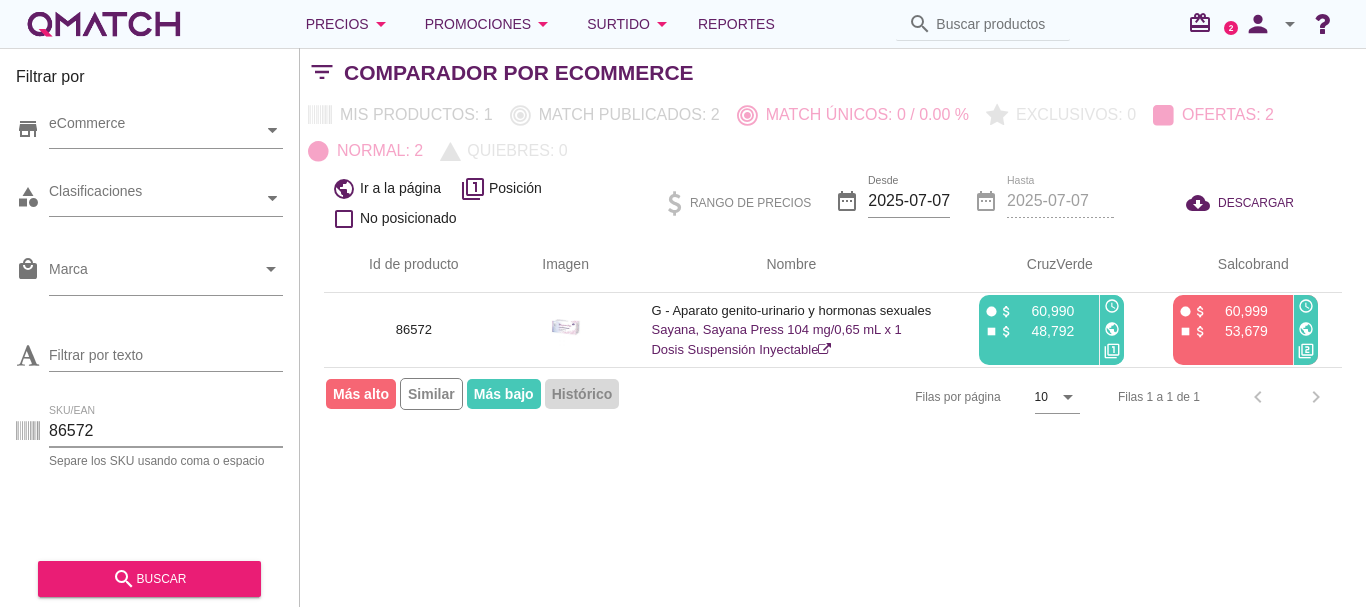 drag, startPoint x: 97, startPoint y: 430, endPoint x: 30, endPoint y: 429, distance: 67.00746 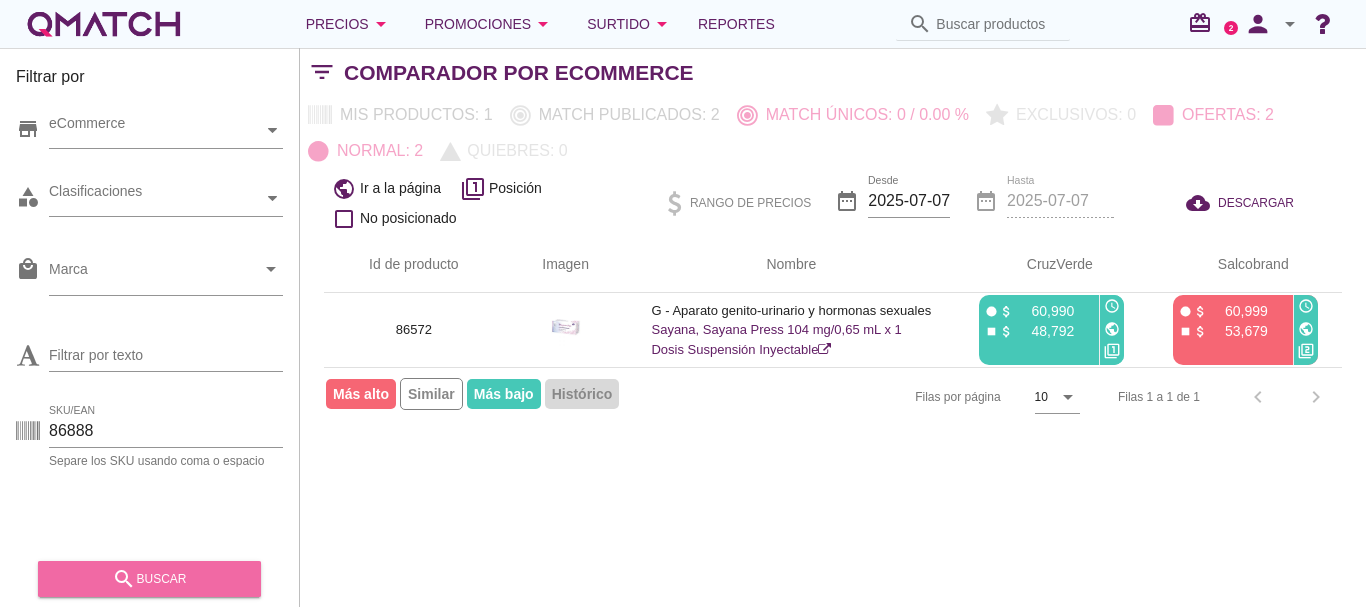 click on "search
buscar" at bounding box center [149, 579] 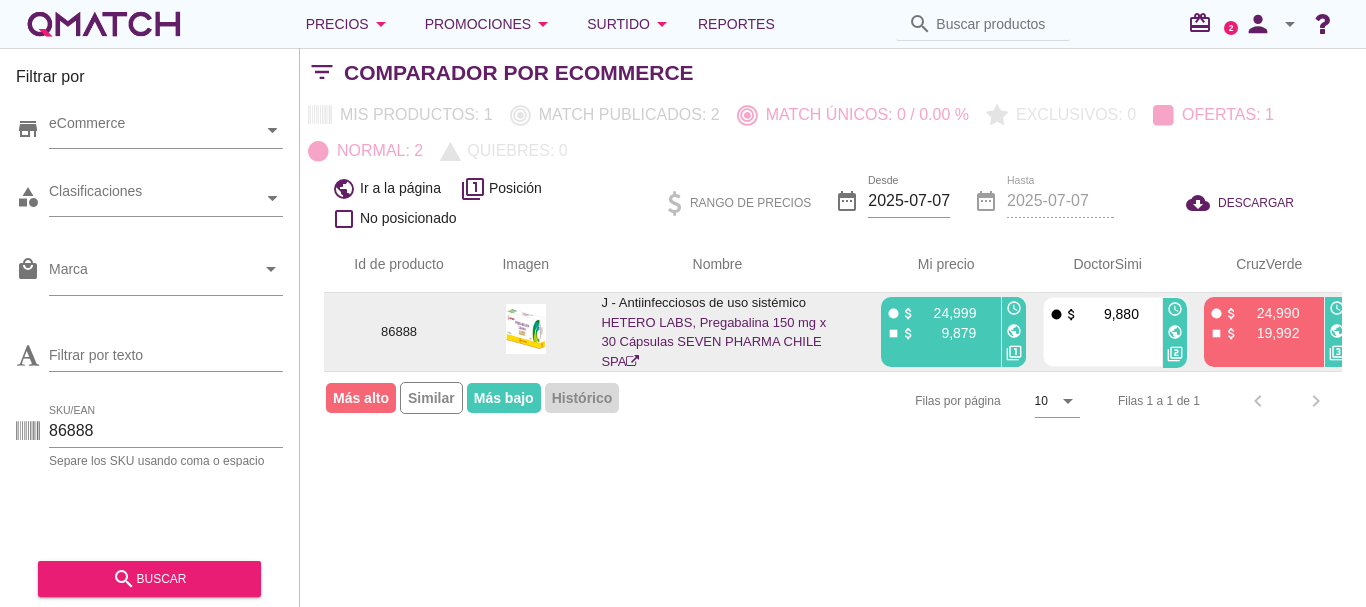 click on "public" at bounding box center (1337, 331) 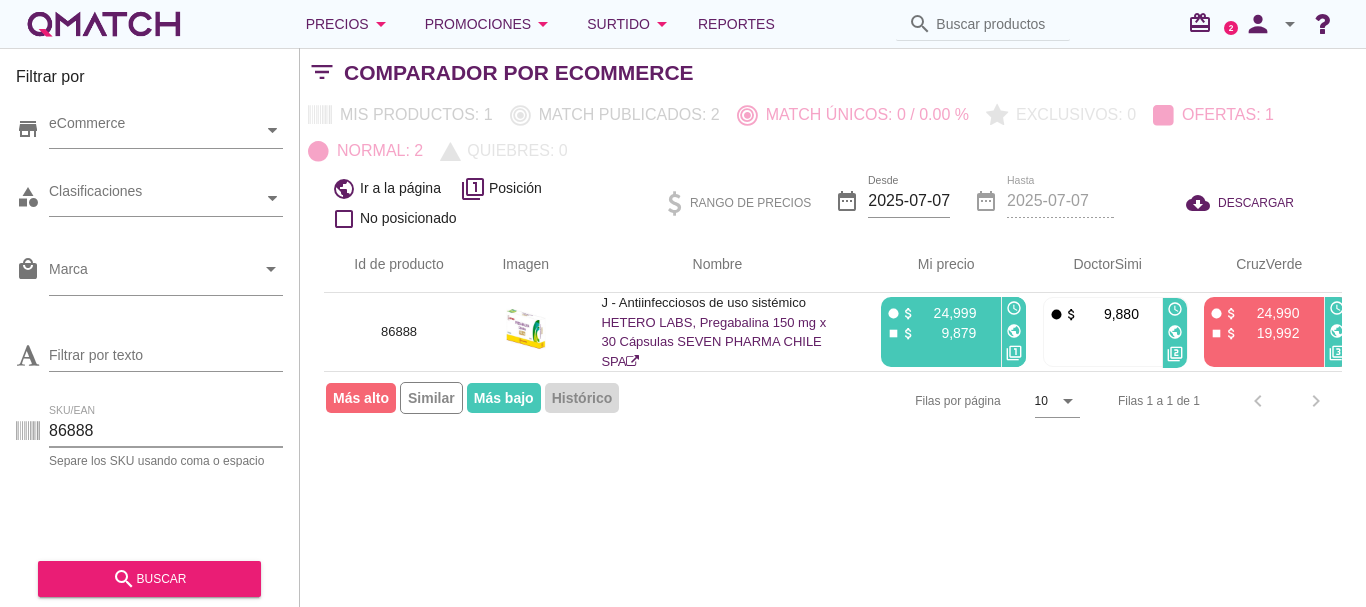 drag, startPoint x: 122, startPoint y: 431, endPoint x: 32, endPoint y: 431, distance: 90 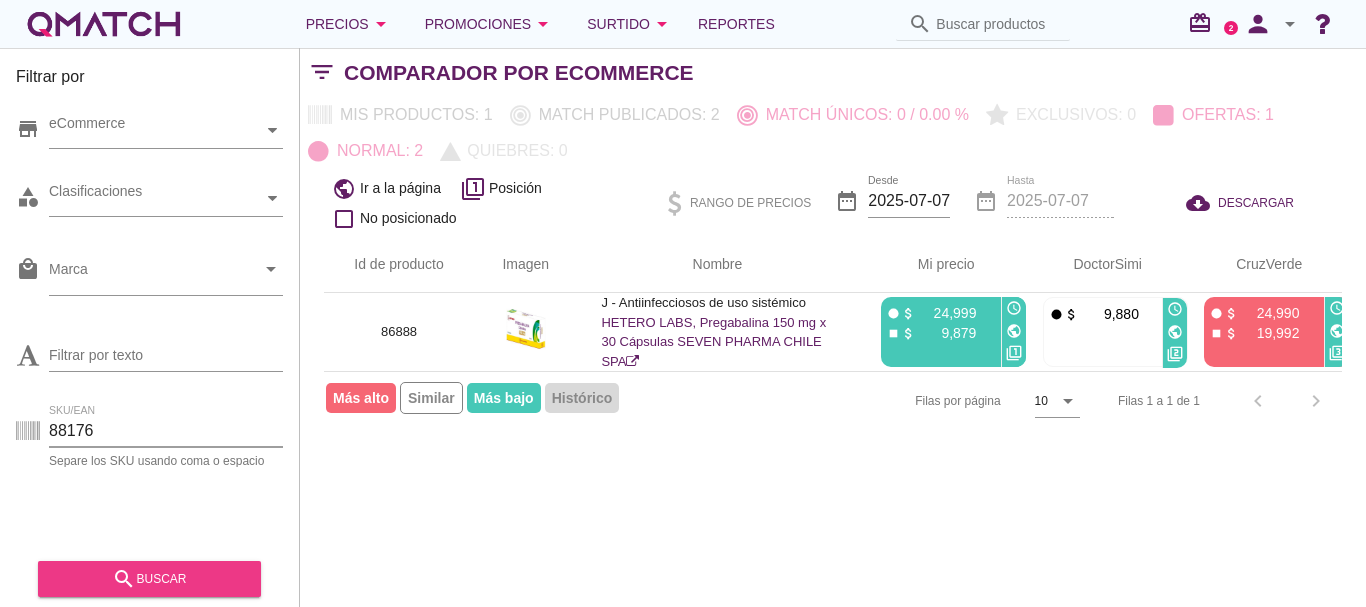 click on "search
buscar" at bounding box center [149, 579] 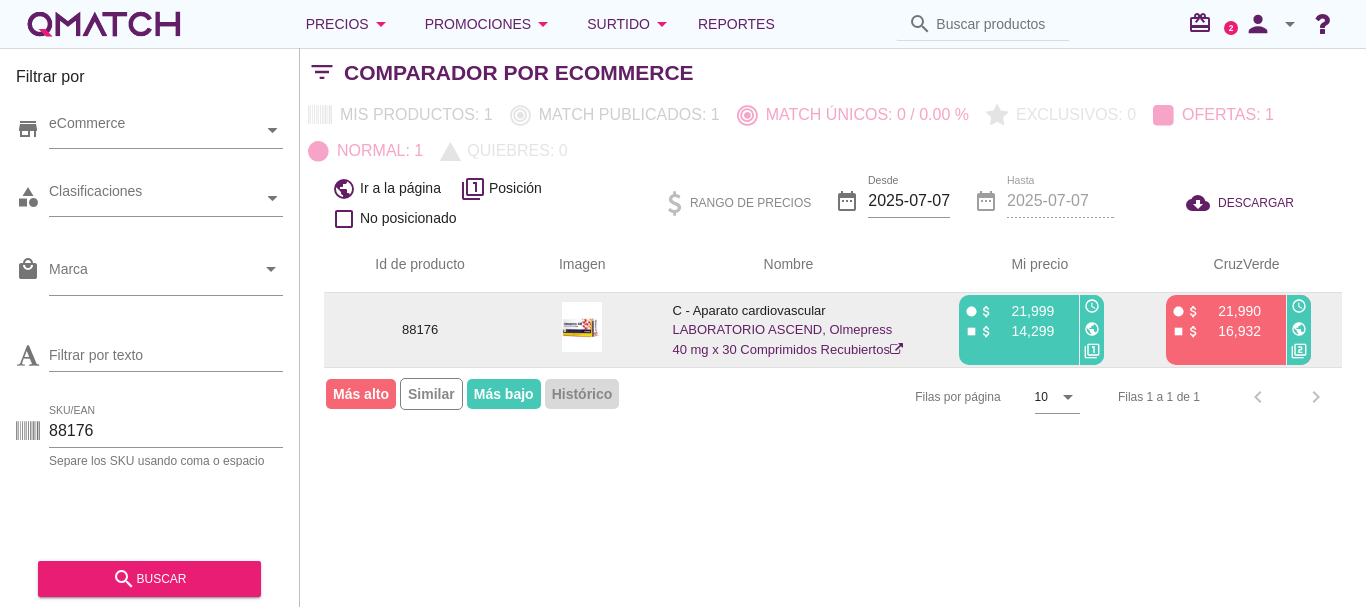 click on "public" at bounding box center [1299, 329] 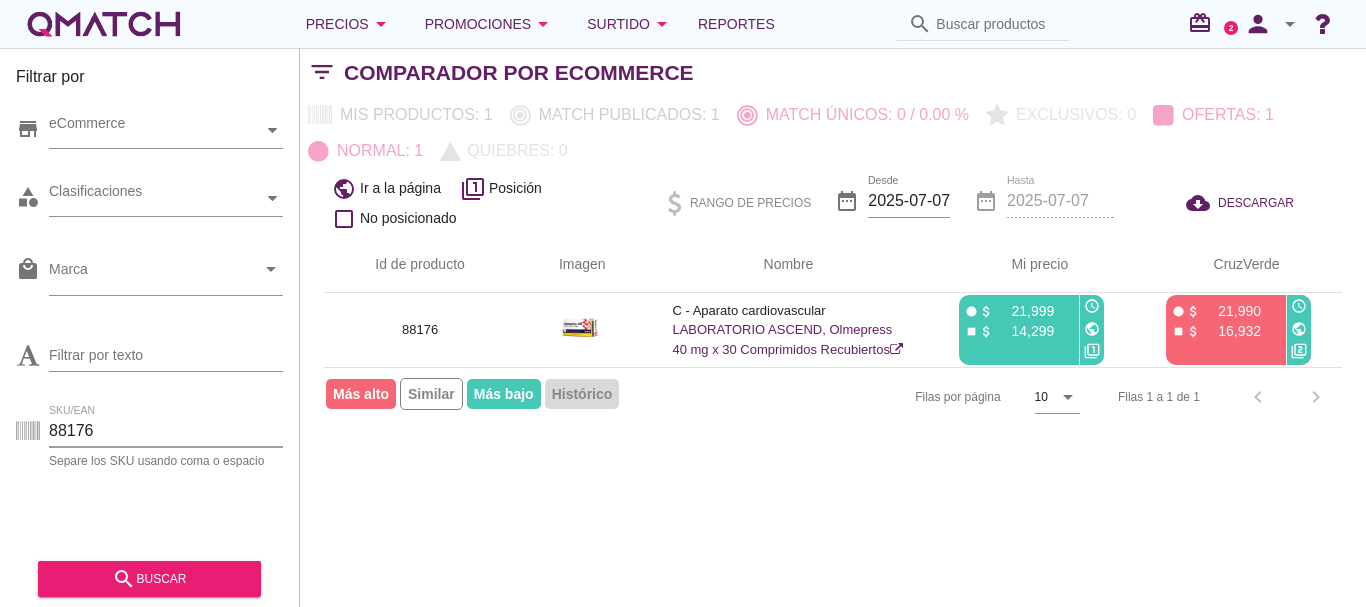 drag, startPoint x: 106, startPoint y: 430, endPoint x: 42, endPoint y: 430, distance: 64 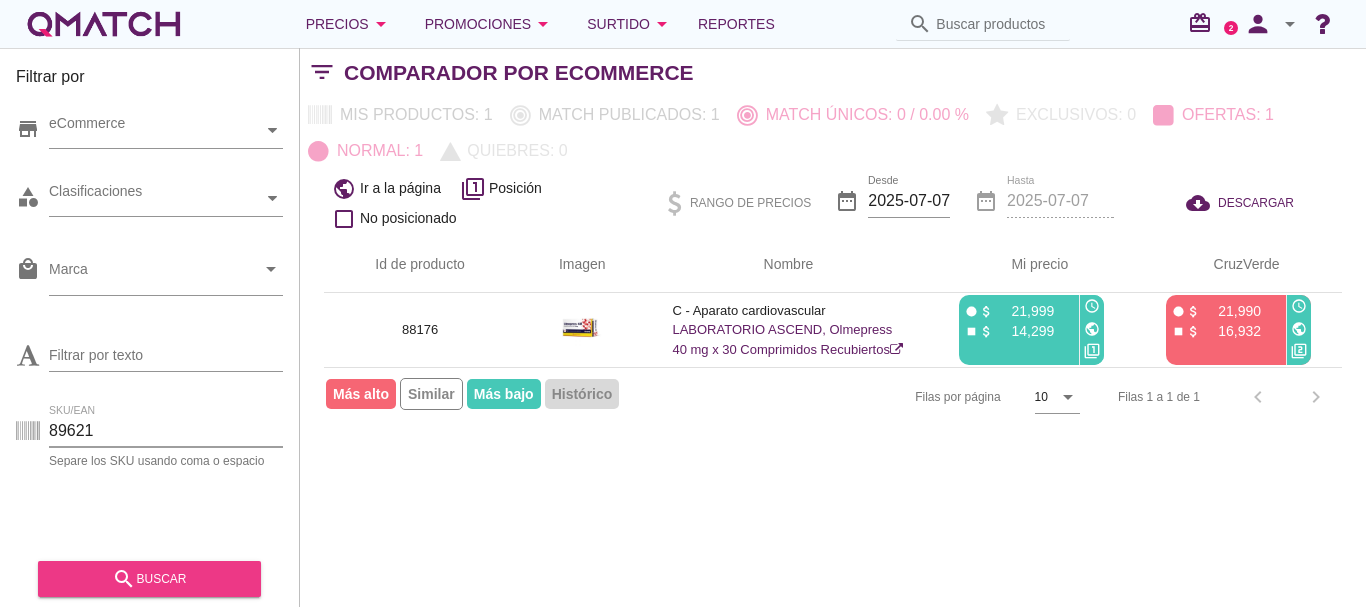 click on "search
buscar" at bounding box center [149, 579] 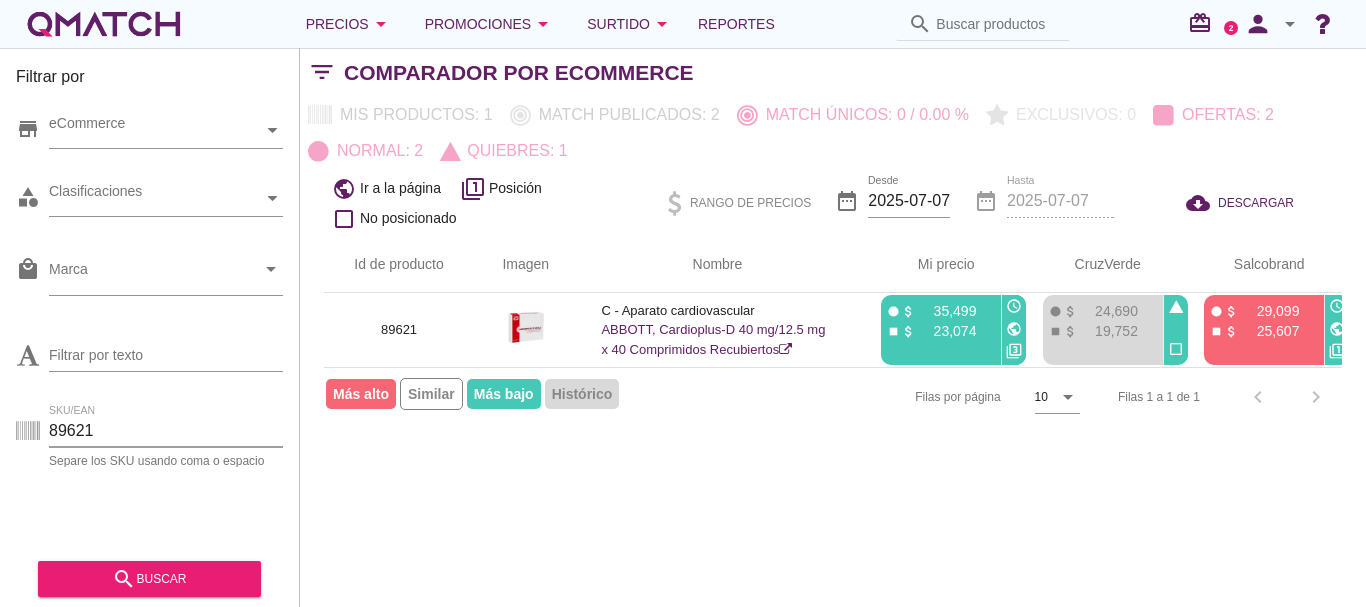 drag, startPoint x: 112, startPoint y: 433, endPoint x: 40, endPoint y: 433, distance: 72 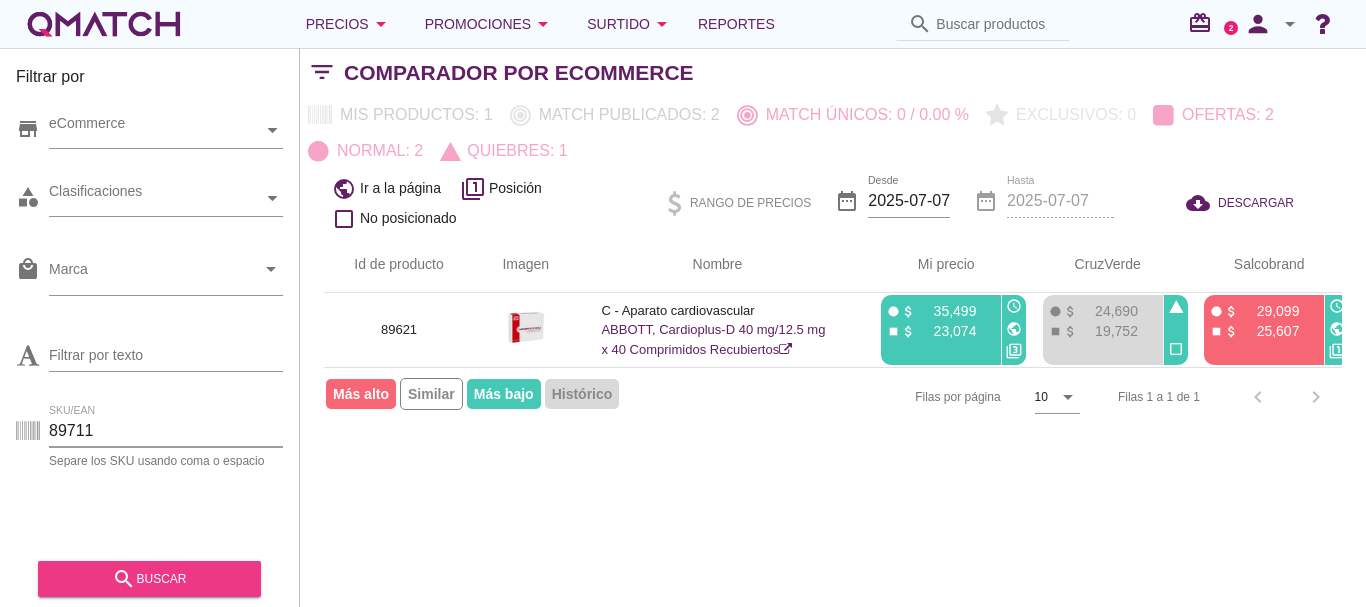 click on "search" at bounding box center [124, 579] 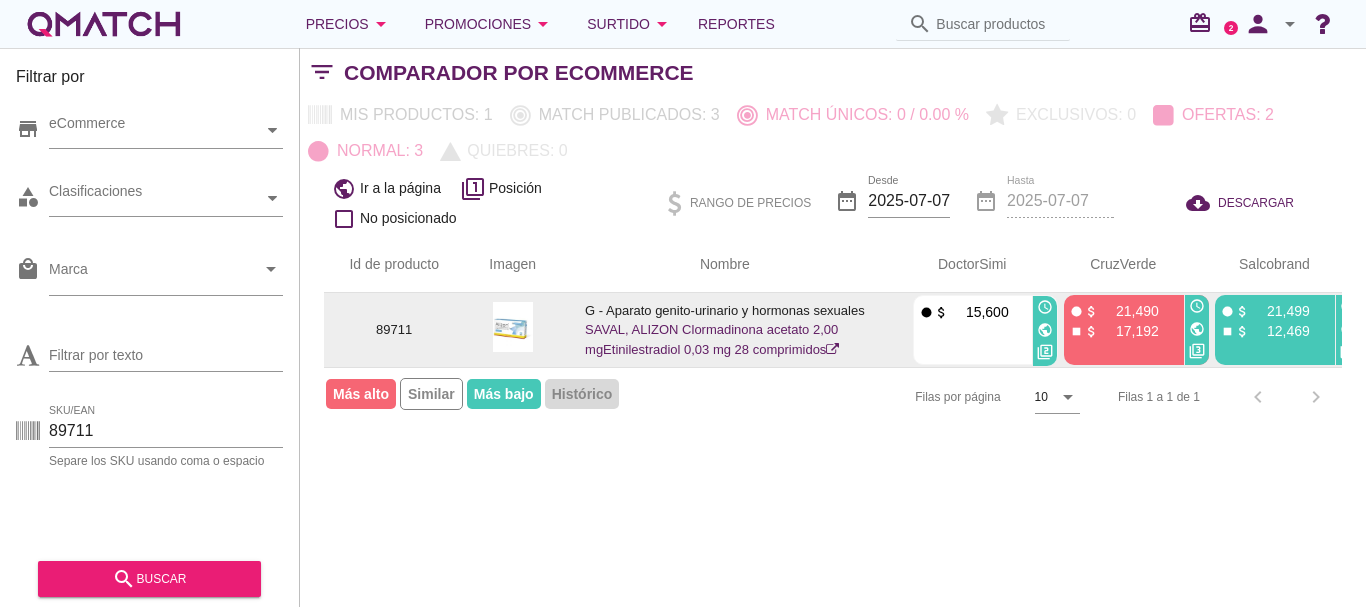 click on "public" at bounding box center (1197, 329) 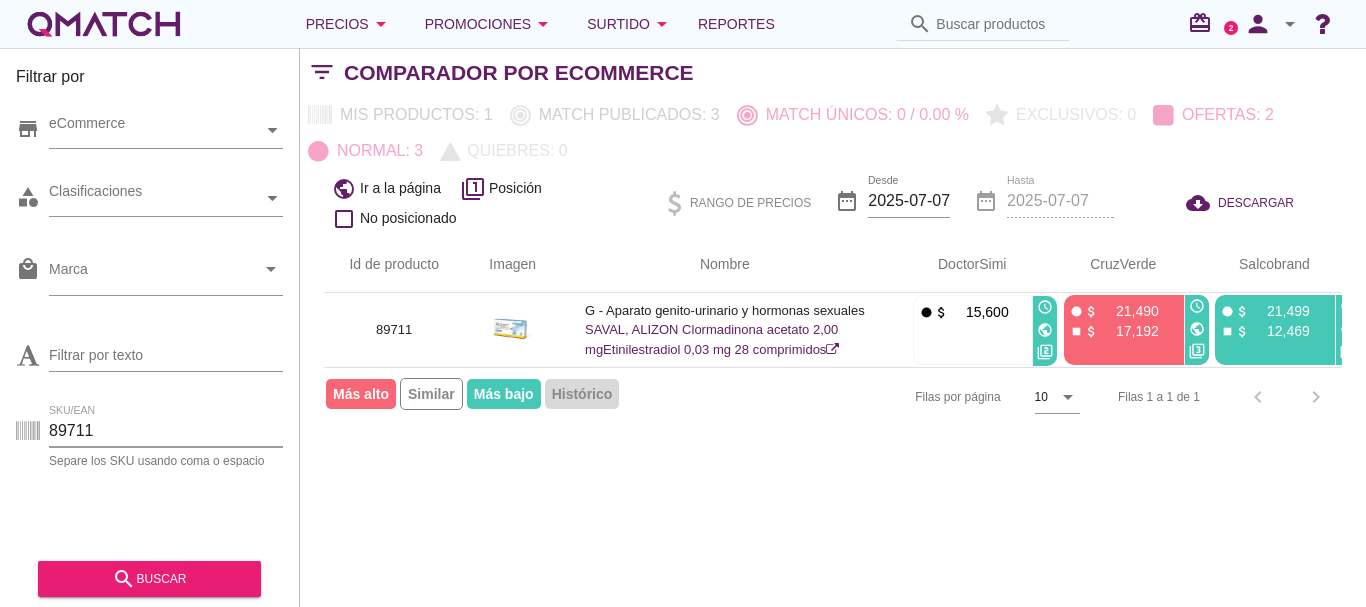 drag, startPoint x: 121, startPoint y: 426, endPoint x: 10, endPoint y: 427, distance: 111.0045 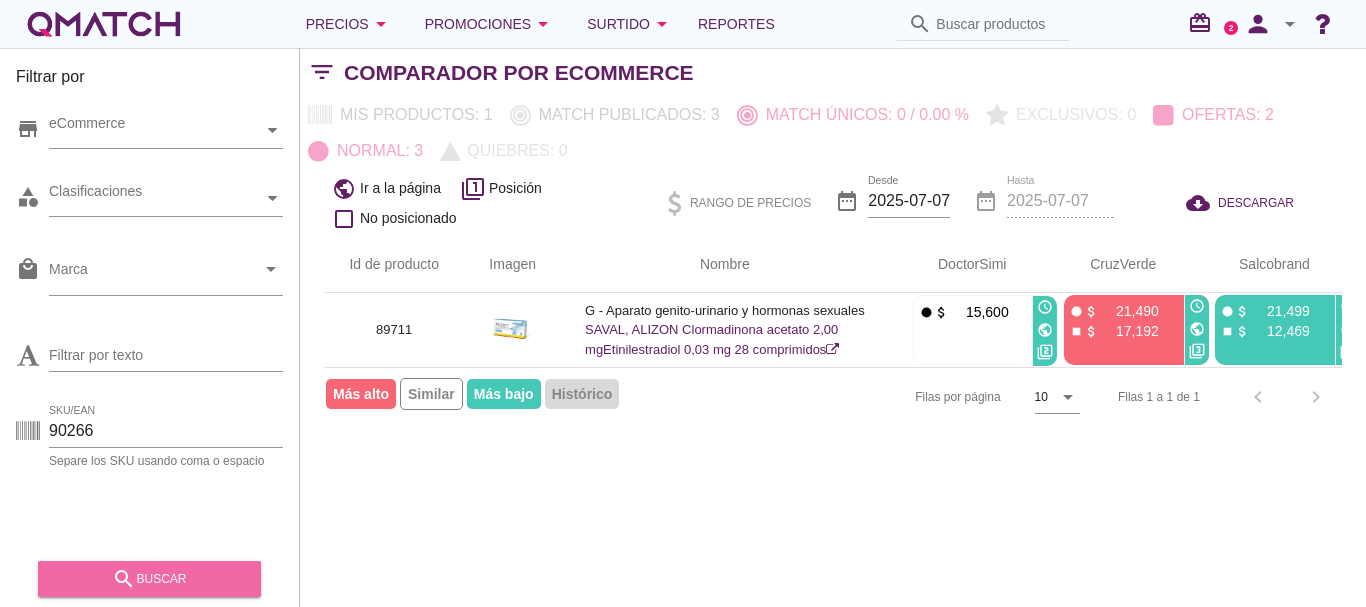 click on "search
buscar" at bounding box center [149, 579] 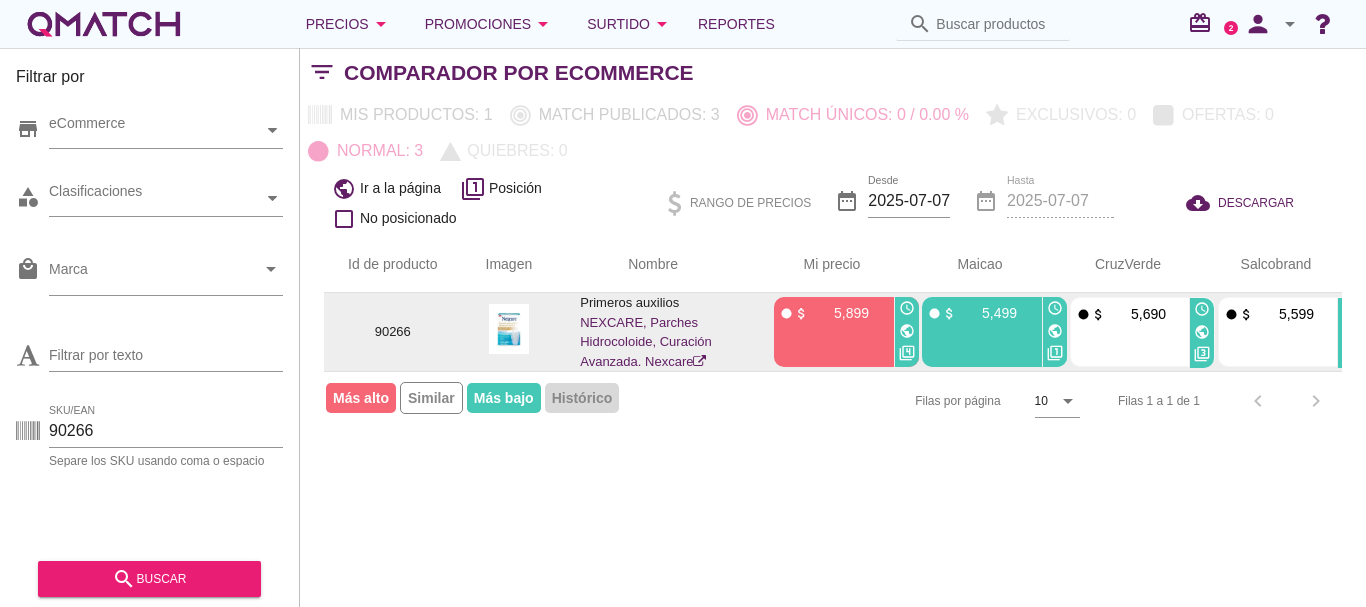 click on "public" at bounding box center (1202, 332) 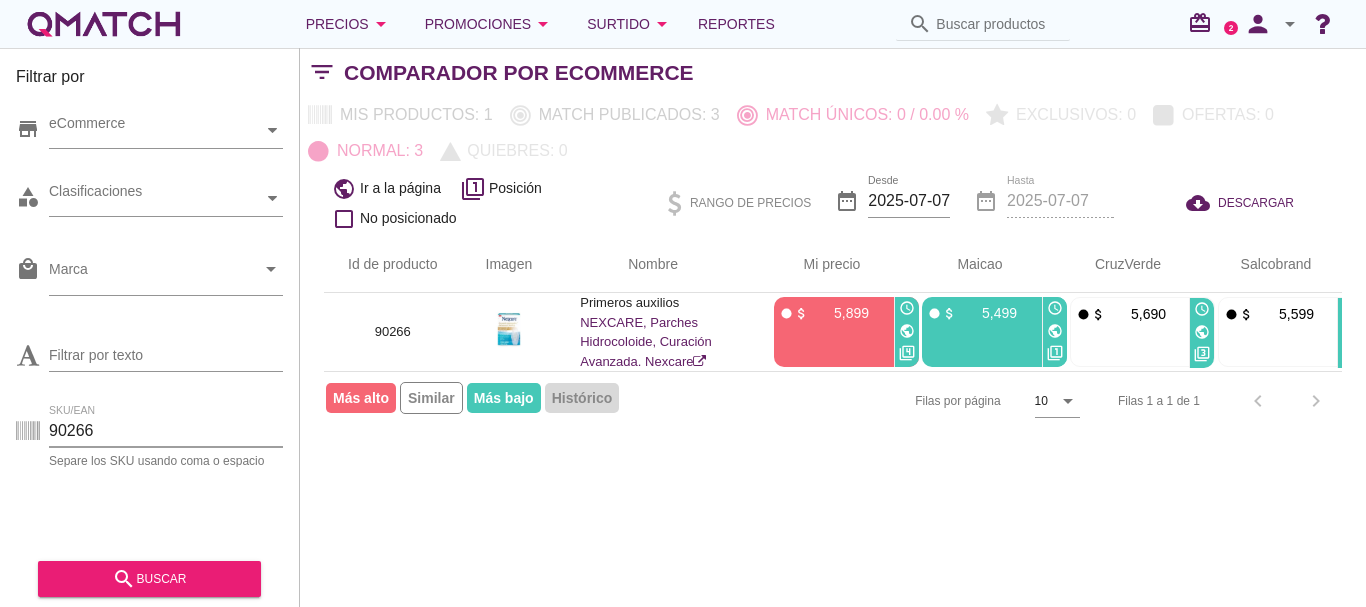 drag, startPoint x: 153, startPoint y: 433, endPoint x: 24, endPoint y: 427, distance: 129.13947 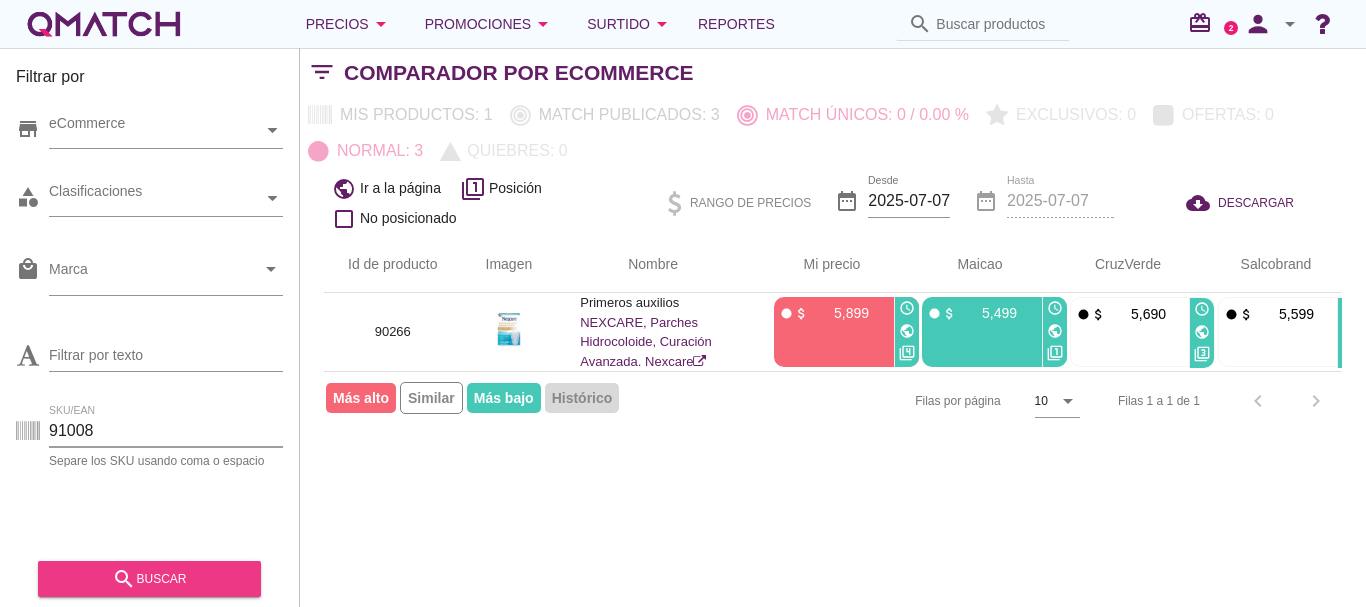 drag, startPoint x: 155, startPoint y: 578, endPoint x: 211, endPoint y: 543, distance: 66.037865 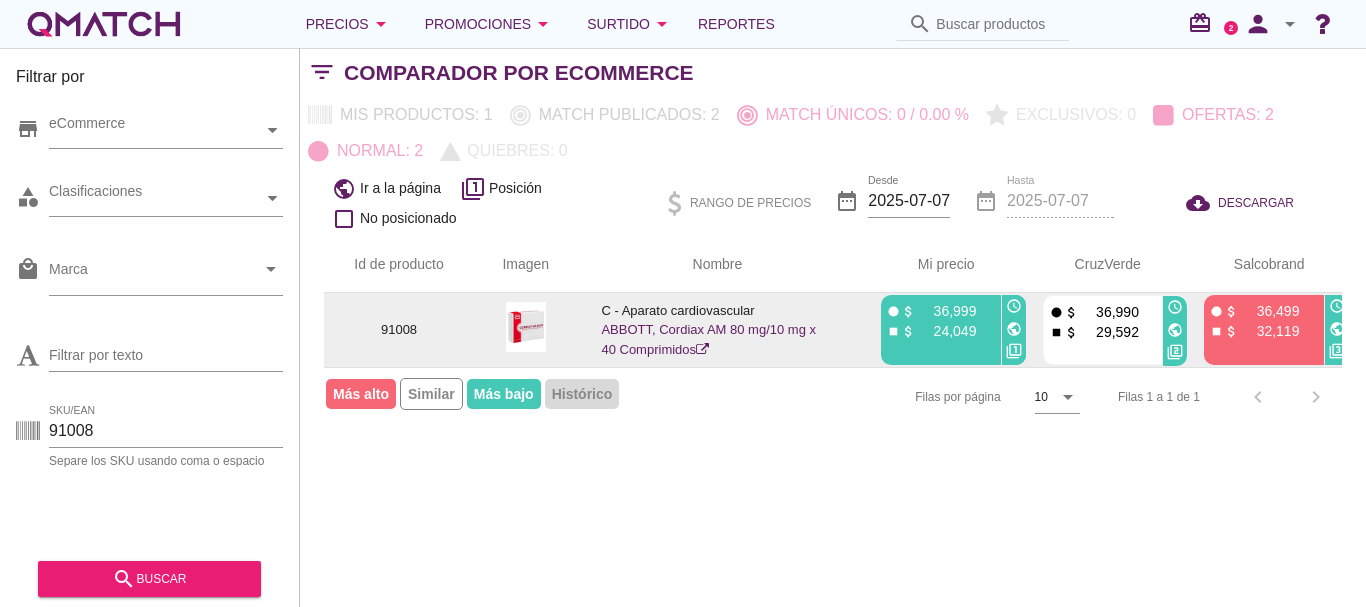click on "public" at bounding box center [1175, 330] 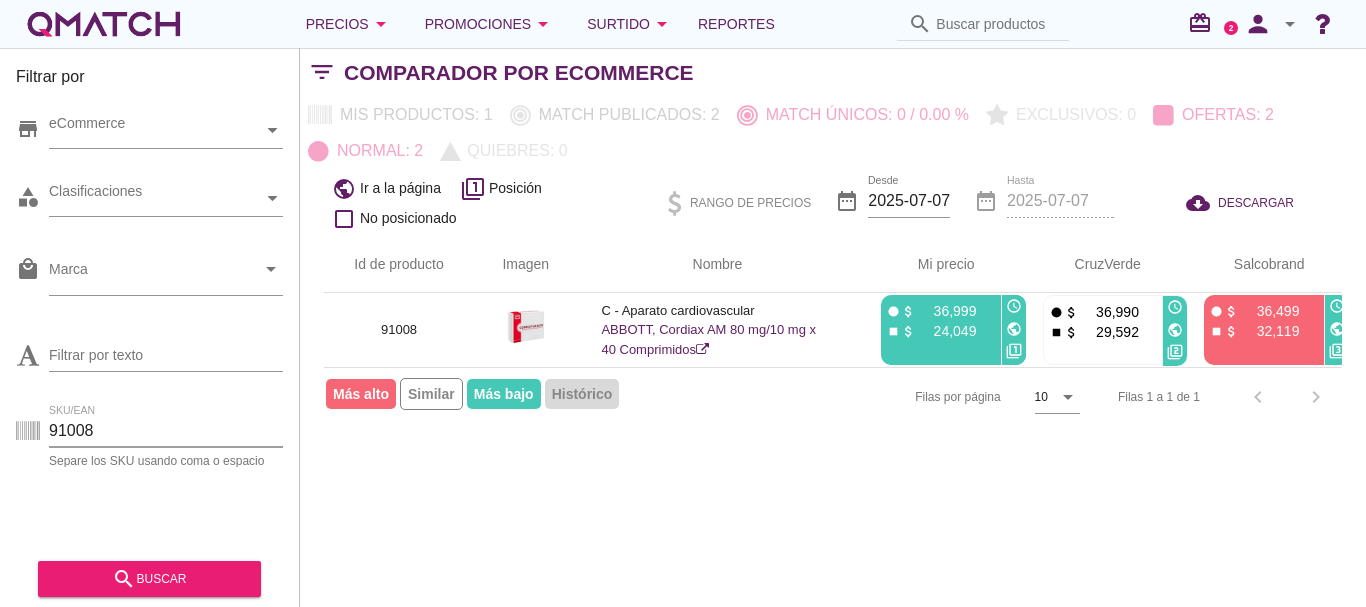 drag, startPoint x: 134, startPoint y: 430, endPoint x: 0, endPoint y: 423, distance: 134.18271 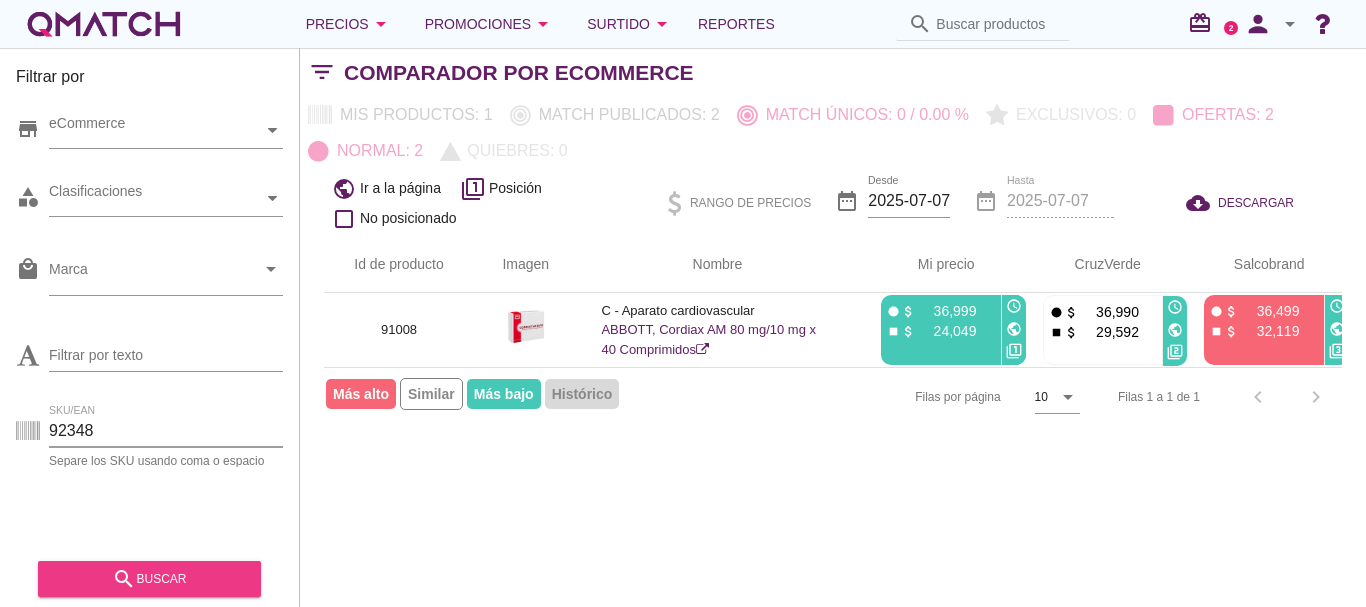 type on "92348" 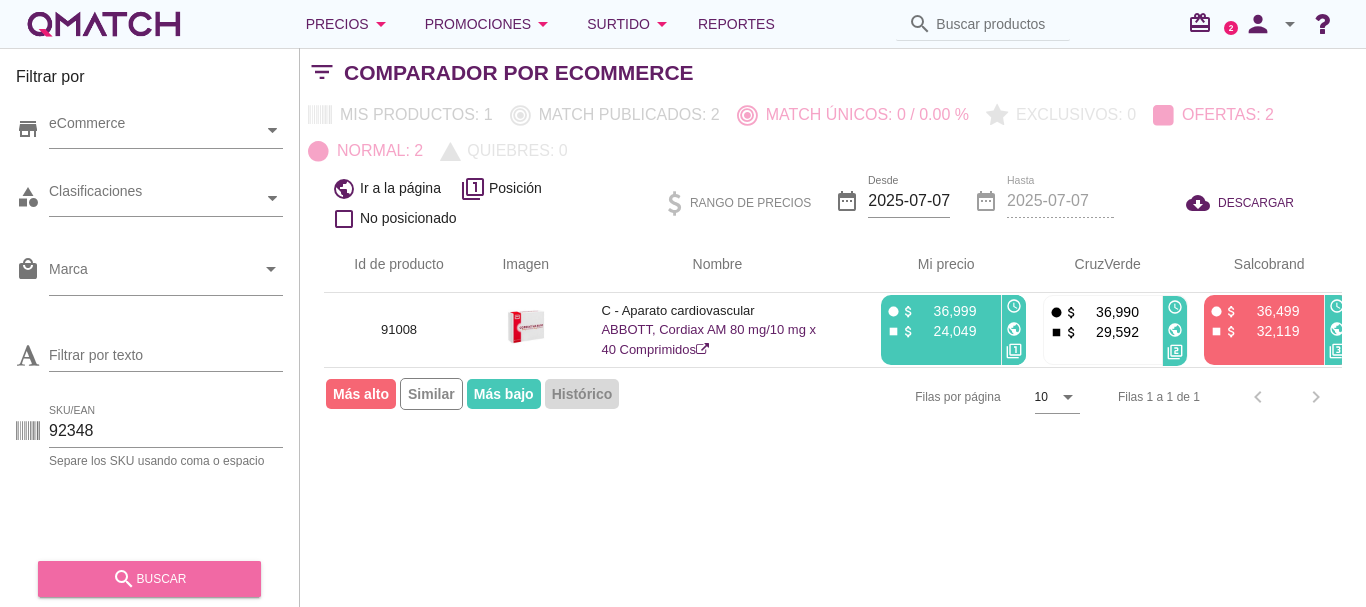 click on "search
buscar" at bounding box center (149, 579) 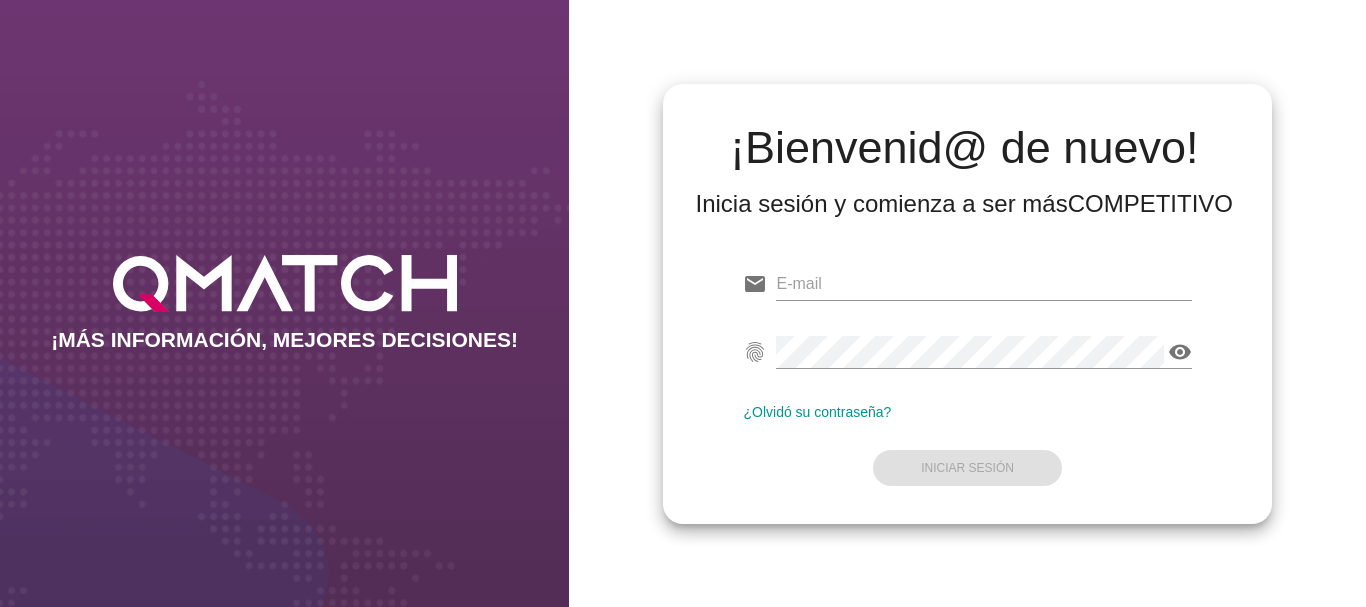 scroll, scrollTop: 0, scrollLeft: 0, axis: both 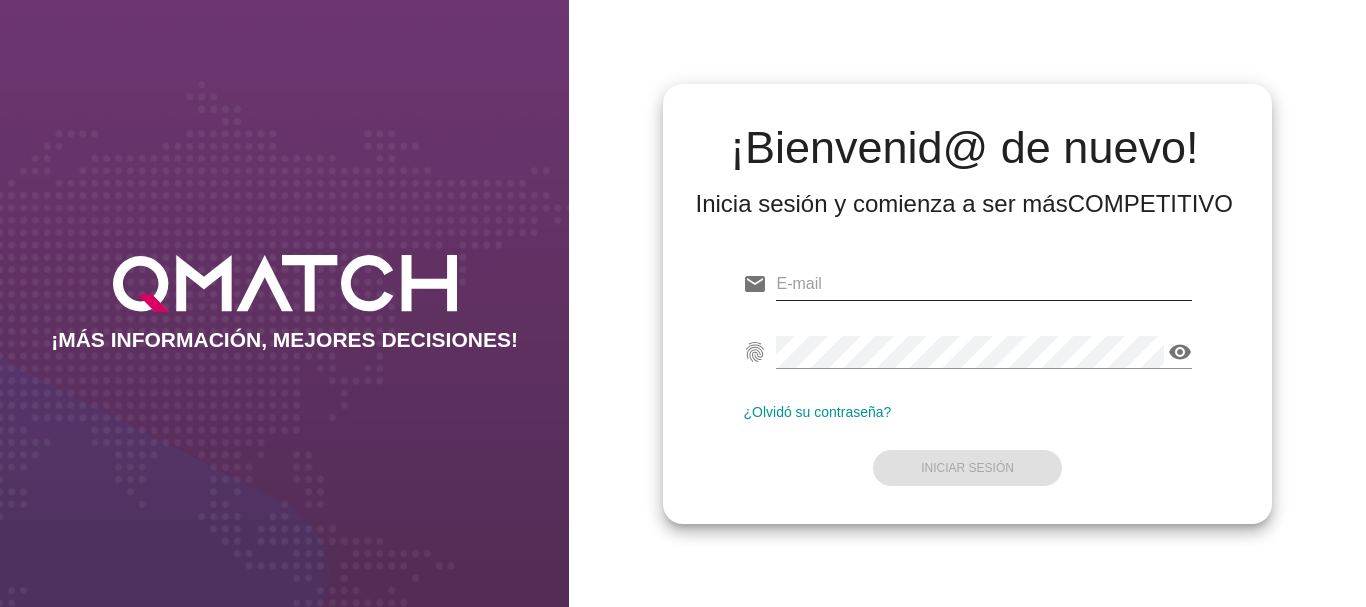 click at bounding box center (983, 284) 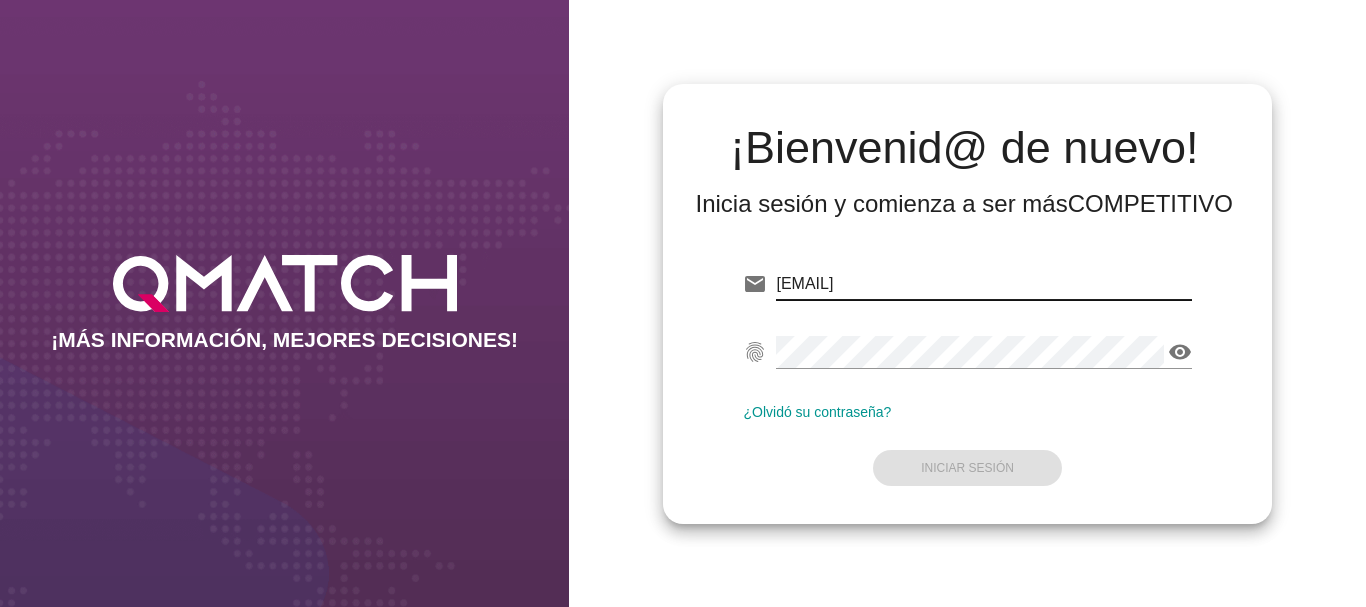 type on "carevalo@ahumada.cl" 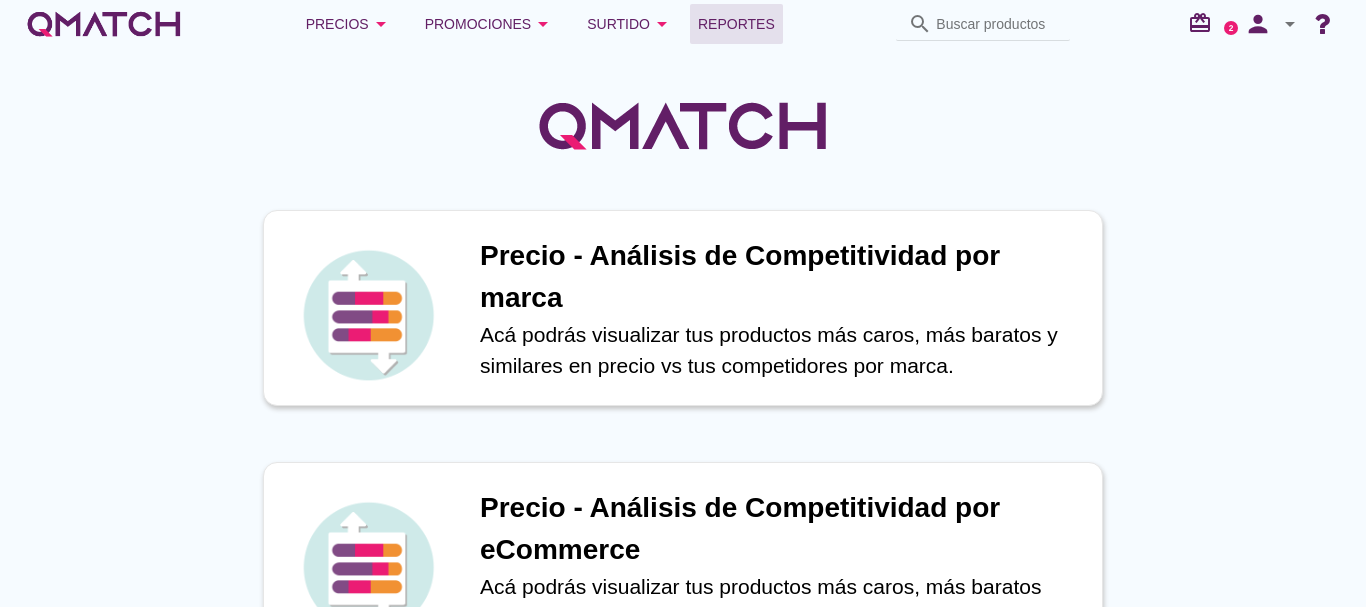 click on "Reportes" at bounding box center (736, 24) 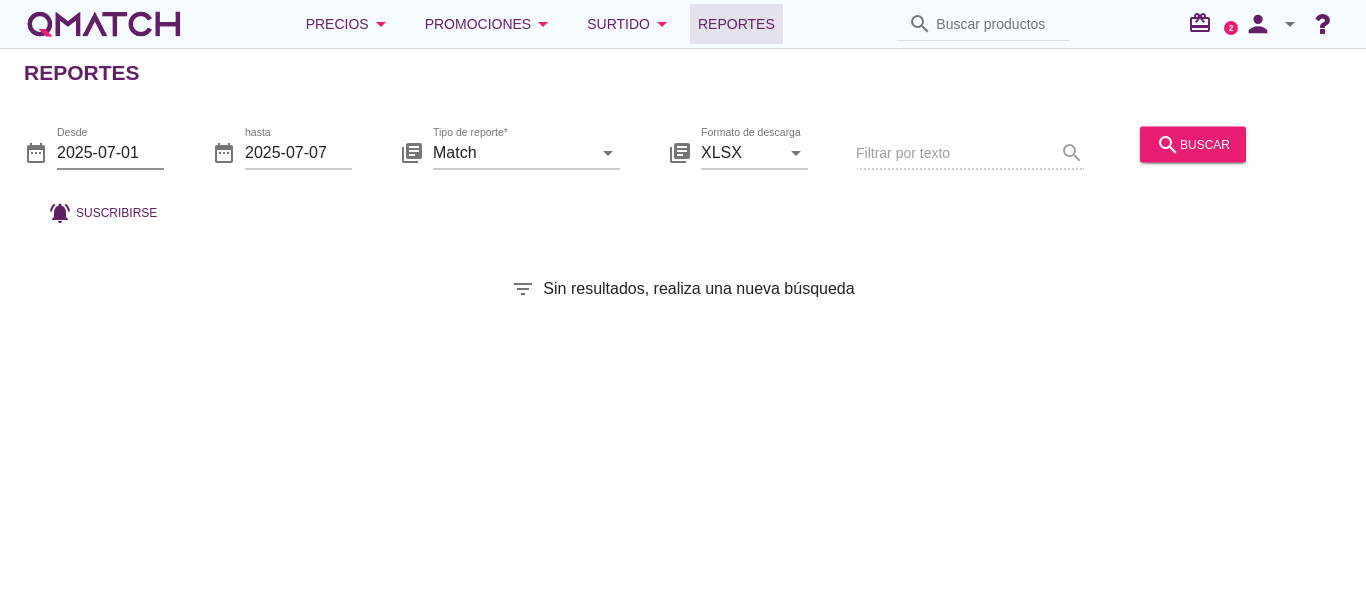click on "2025-07-01" at bounding box center (110, 152) 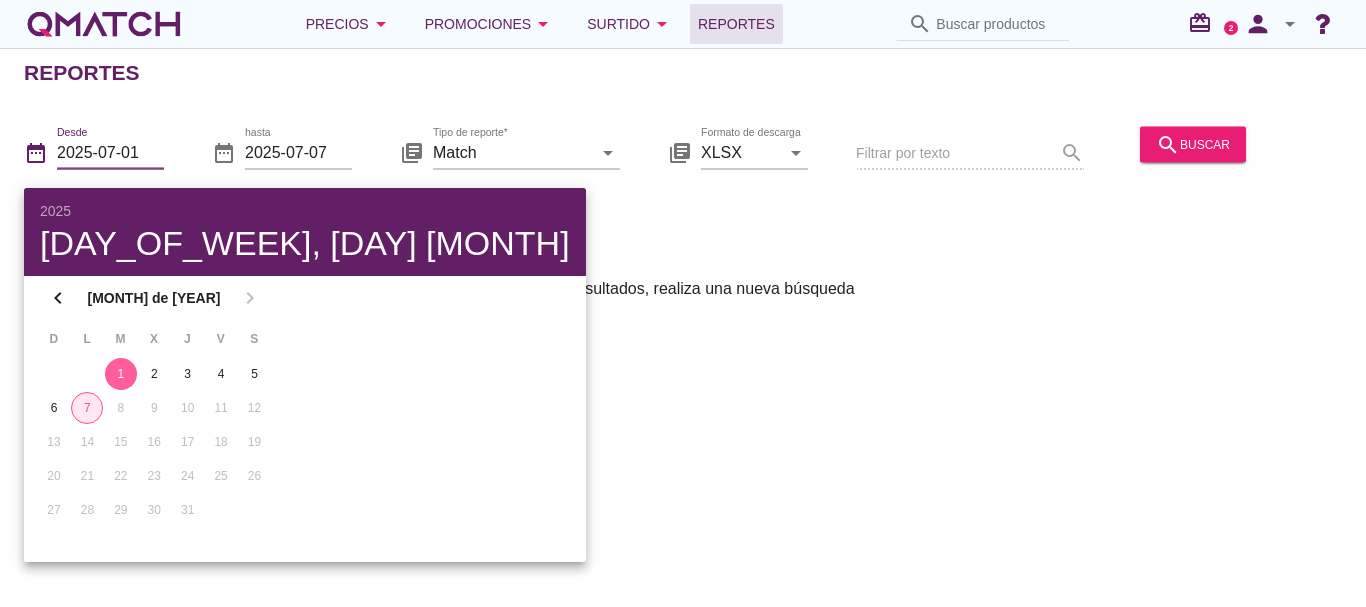 click on "7" at bounding box center (87, 408) 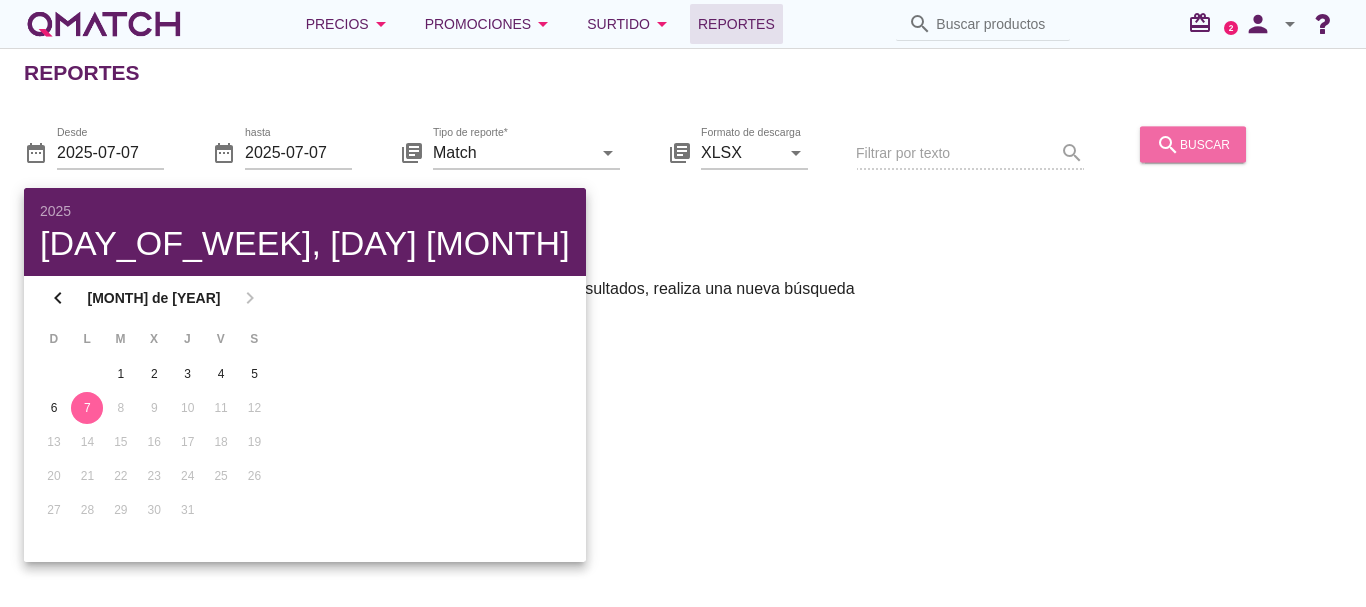 click on "search
buscar" at bounding box center (1193, 144) 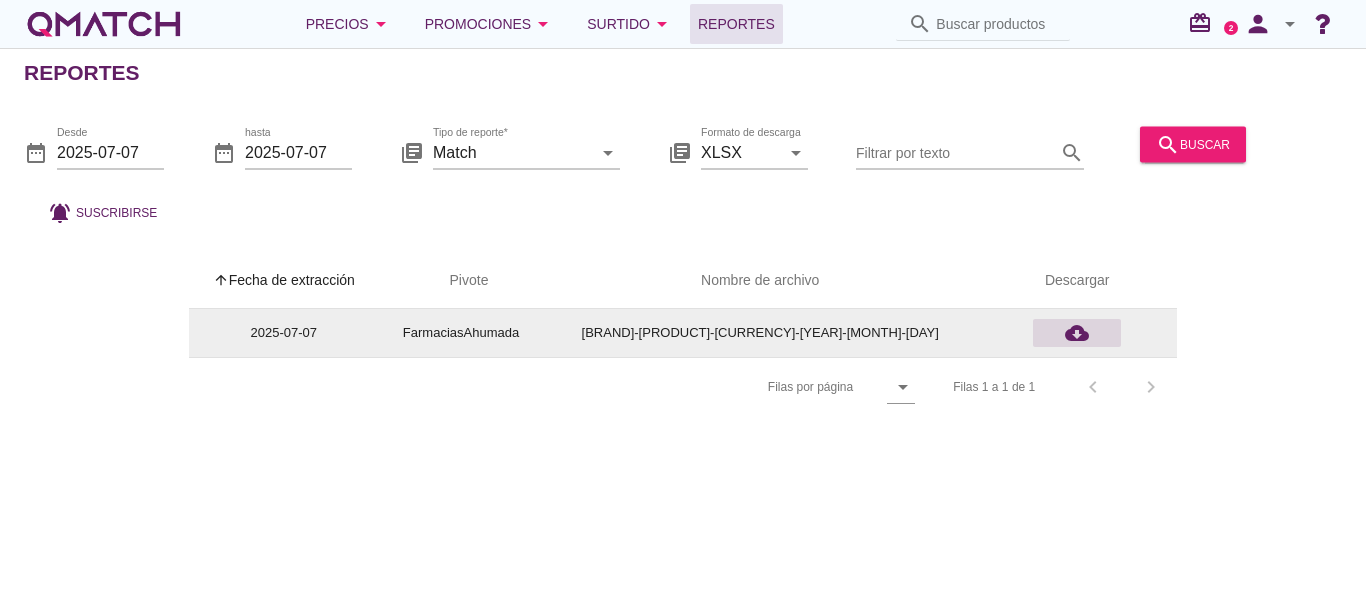 click on "cloud_download" at bounding box center [1077, 333] 